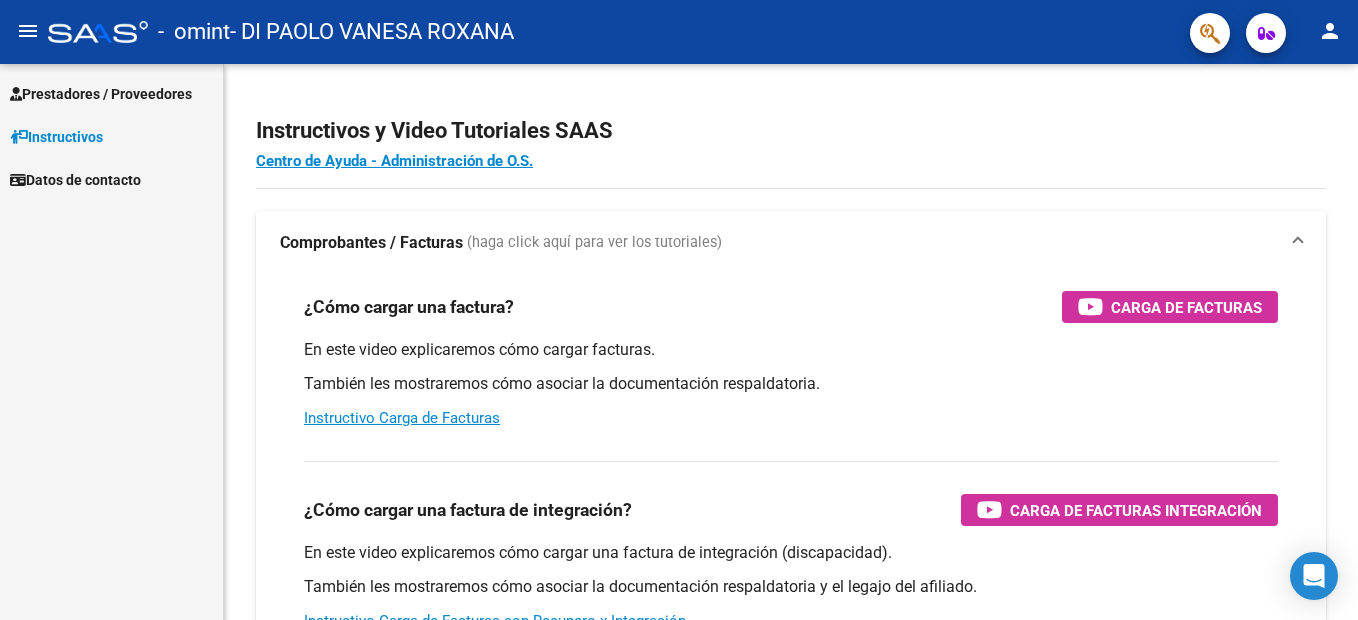 scroll, scrollTop: 0, scrollLeft: 0, axis: both 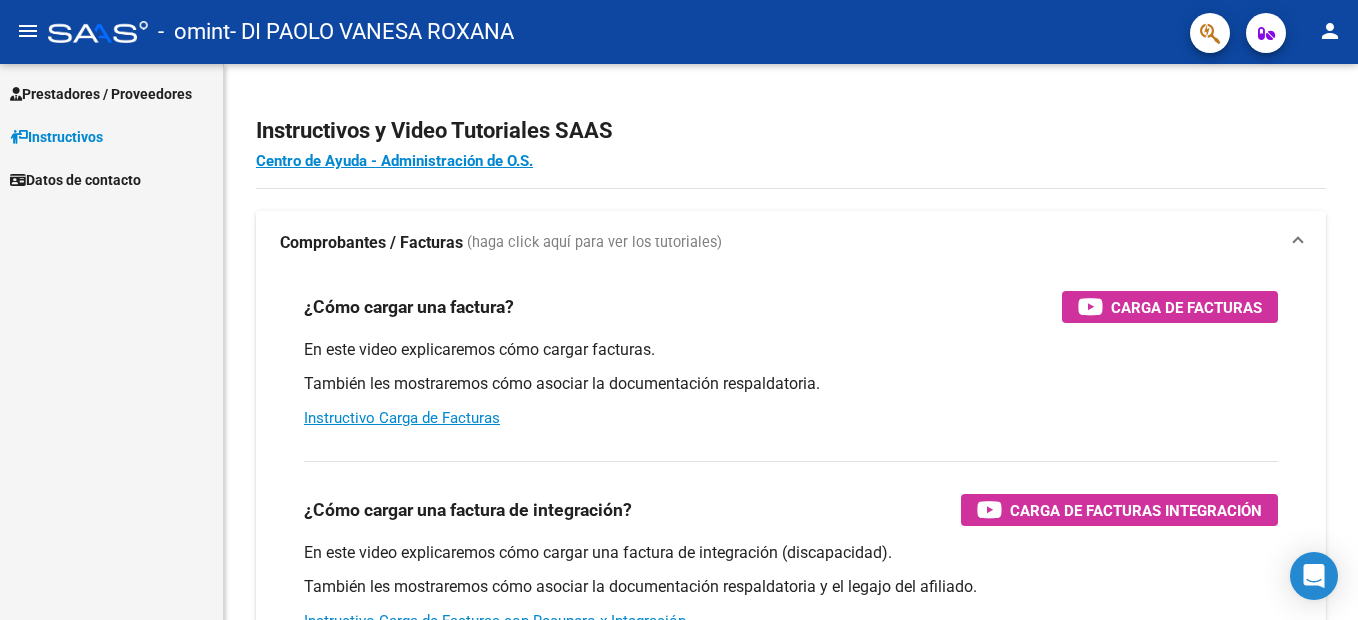 click on "Prestadores / Proveedores" at bounding box center [101, 94] 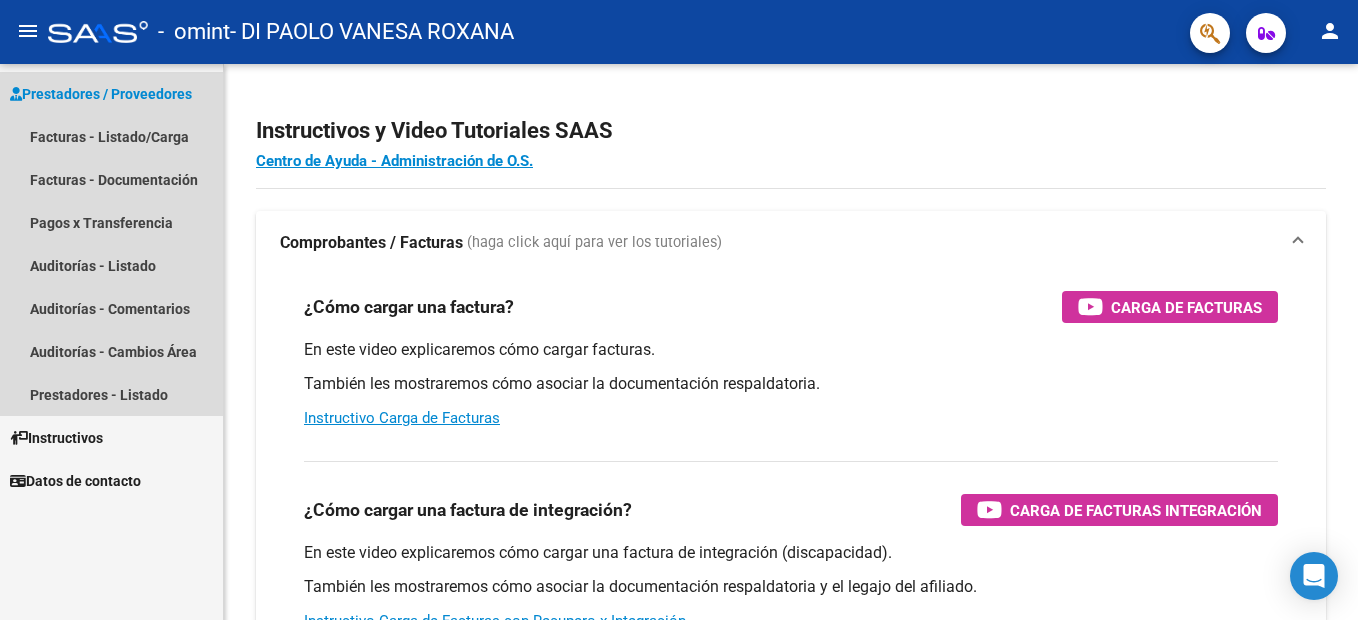 click on "Prestadores / Proveedores" at bounding box center (101, 94) 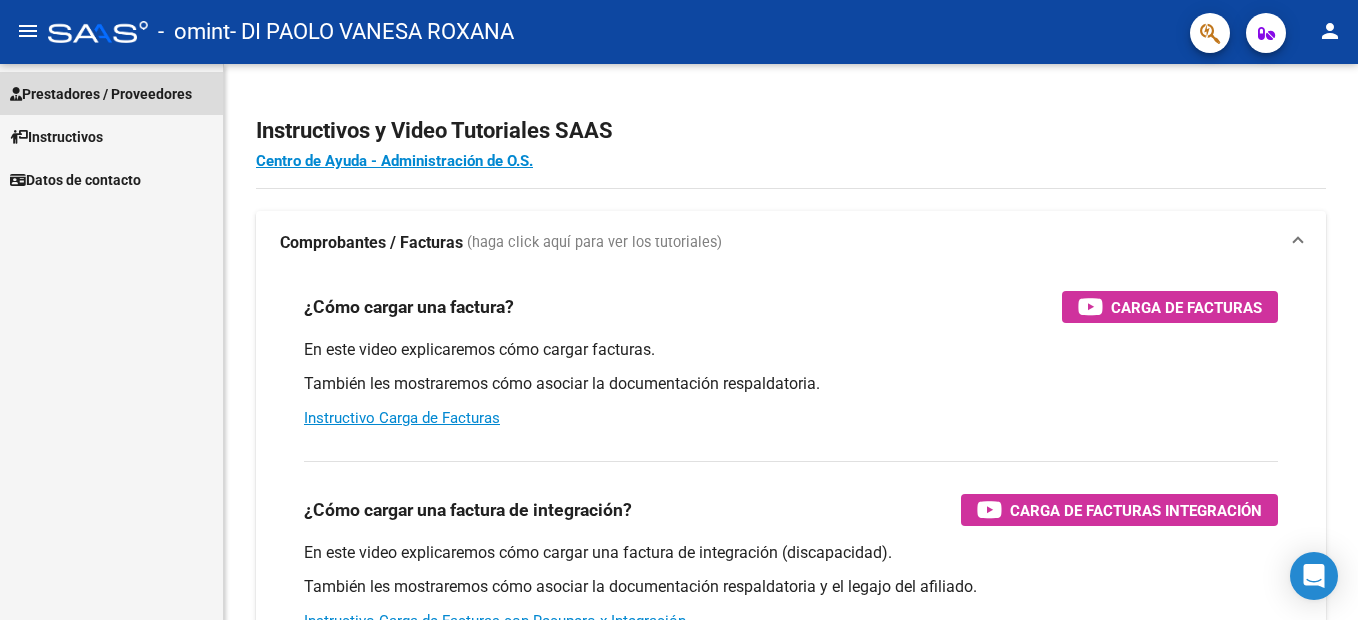 click on "Prestadores / Proveedores" at bounding box center [101, 94] 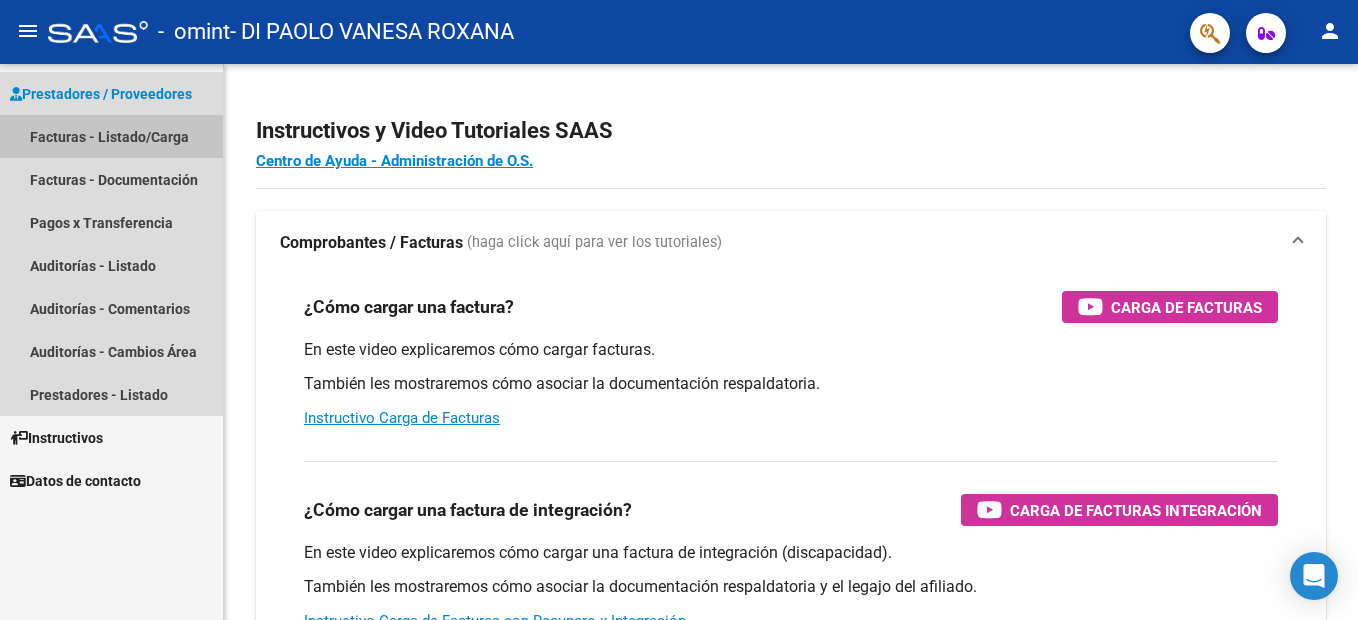 click on "Facturas - Listado/Carga" at bounding box center [111, 136] 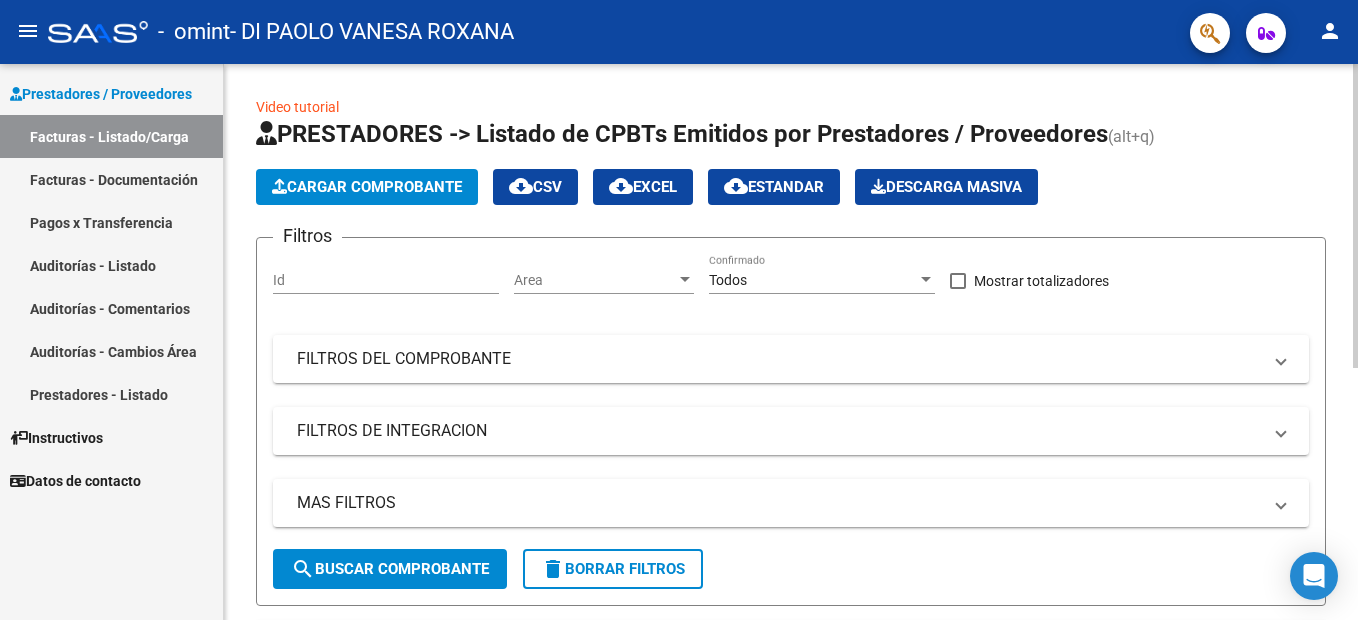 click on "Cargar Comprobante" 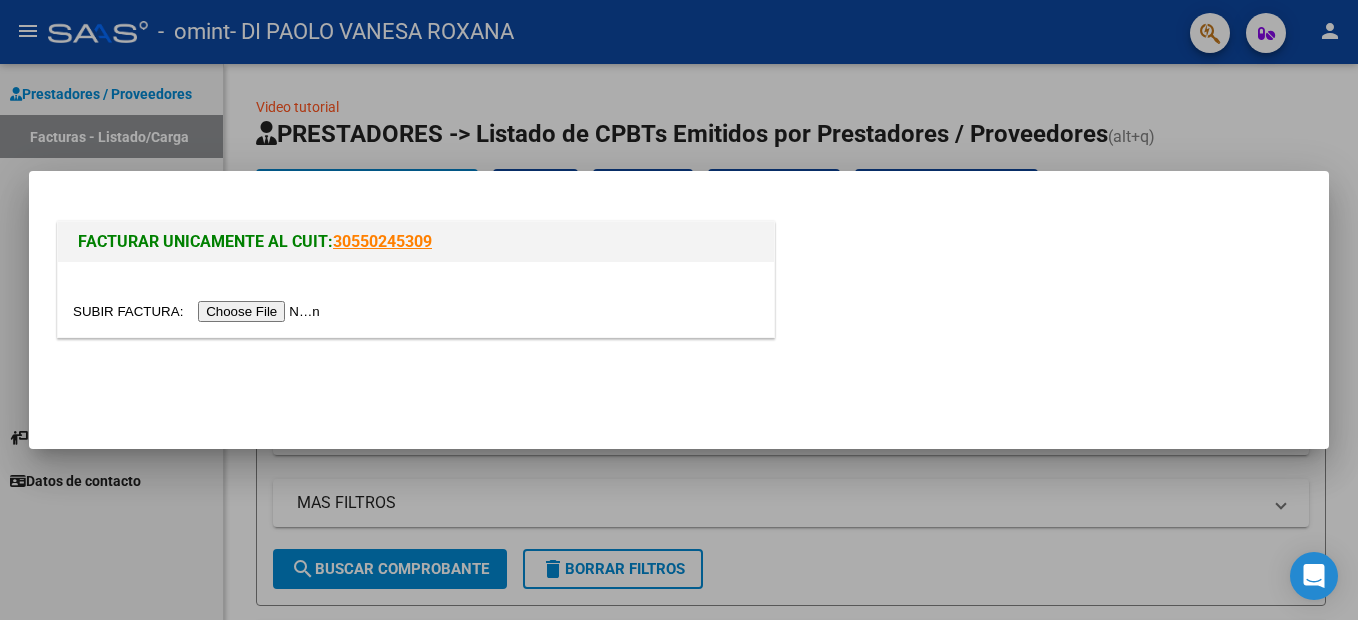click at bounding box center [416, 299] 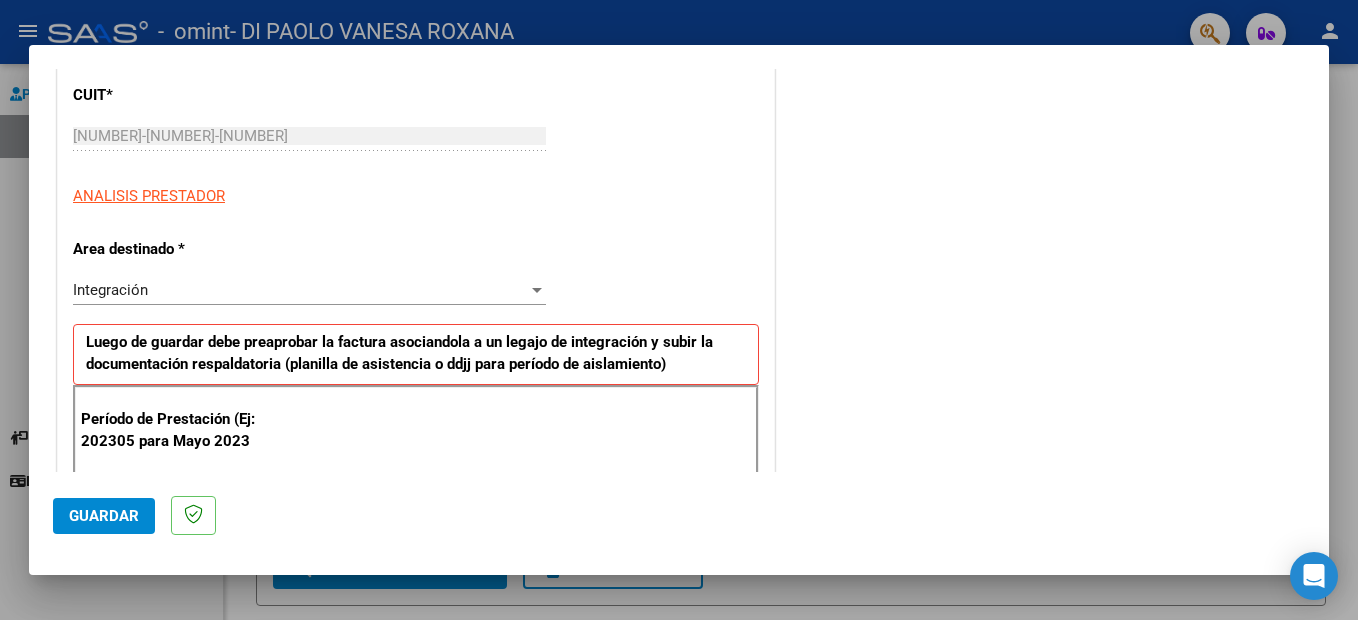 scroll, scrollTop: 300, scrollLeft: 0, axis: vertical 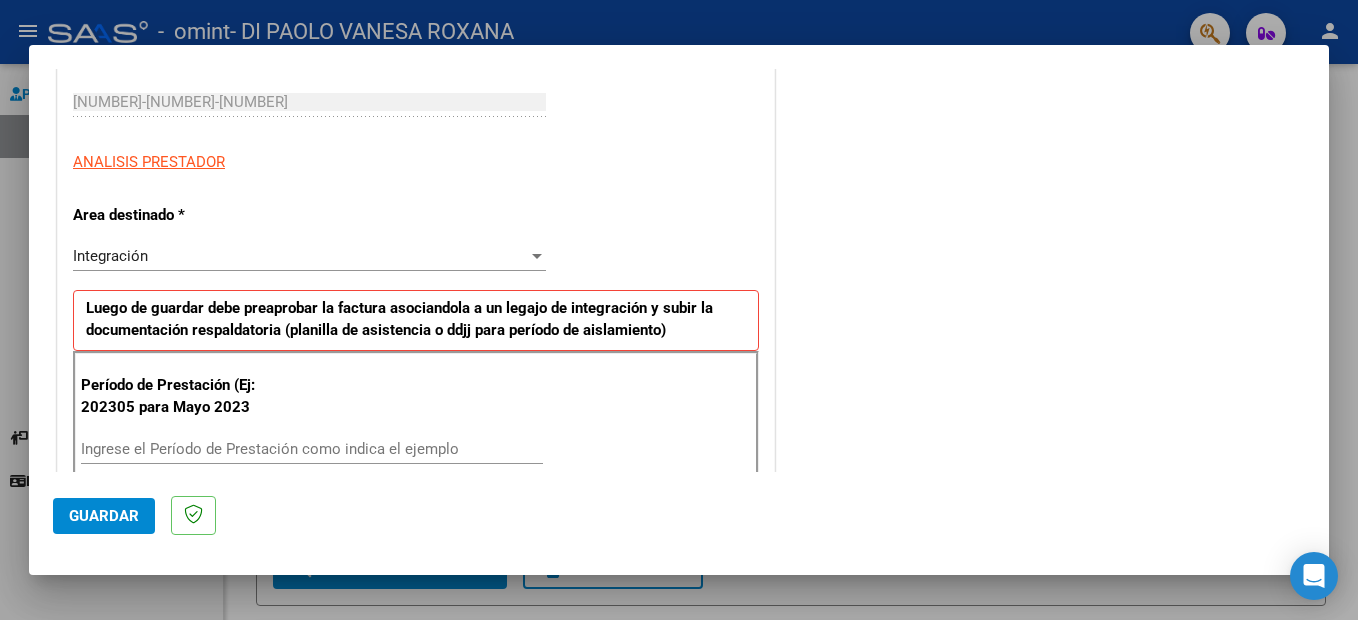 click on "Integración" at bounding box center [300, 256] 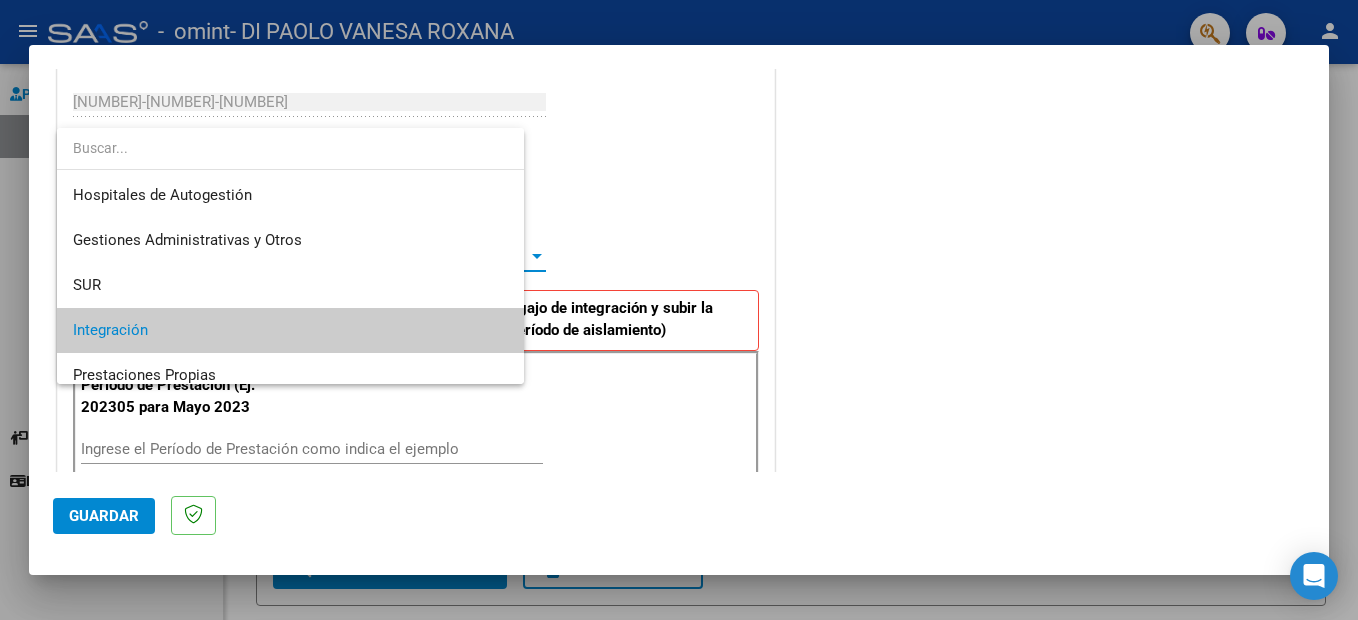 scroll, scrollTop: 75, scrollLeft: 0, axis: vertical 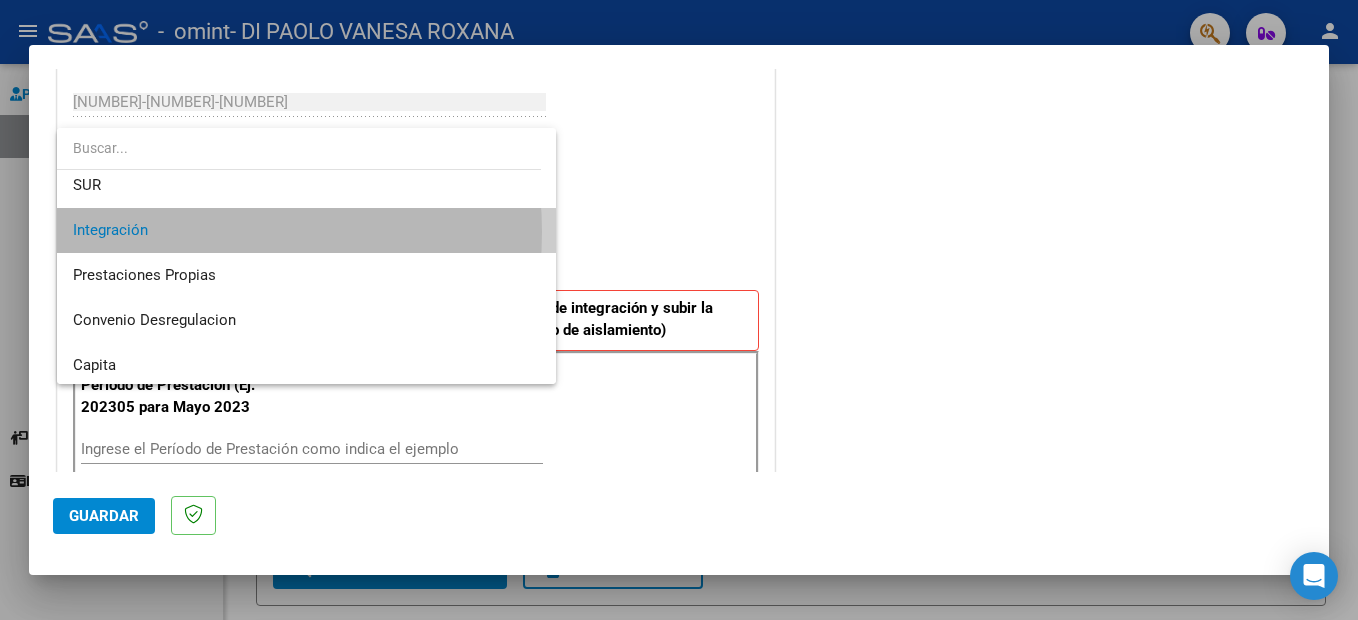 click on "Integración" at bounding box center (306, 230) 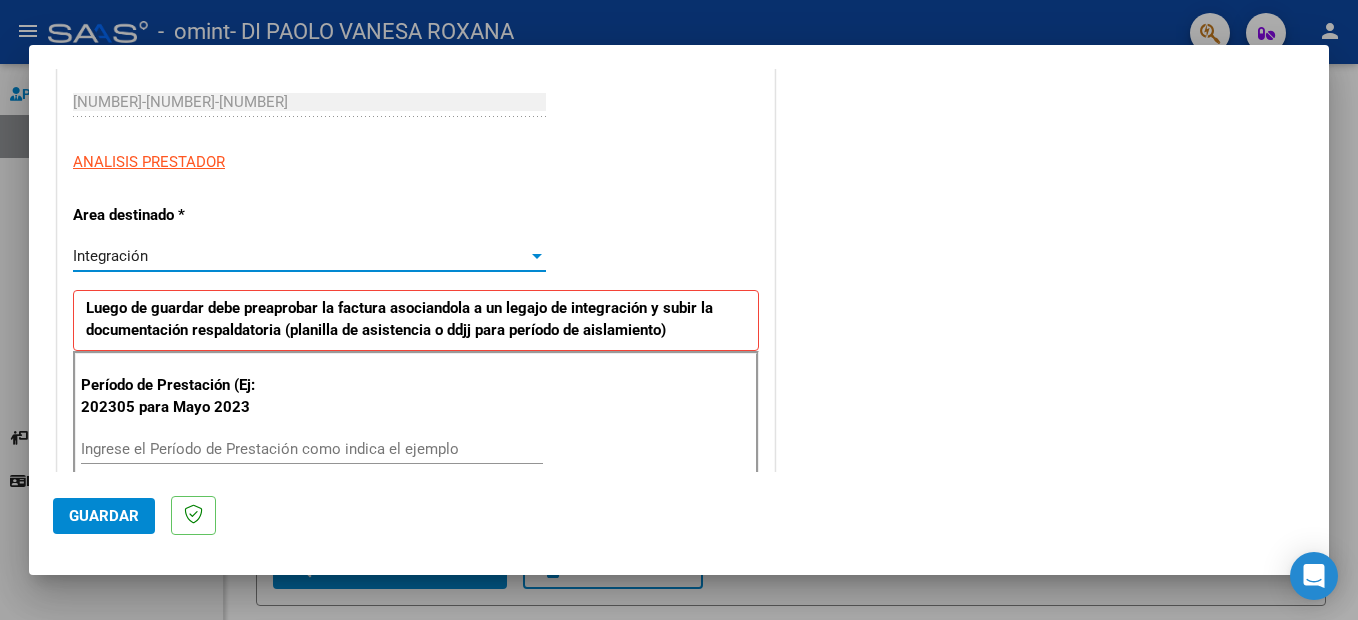 scroll, scrollTop: 400, scrollLeft: 0, axis: vertical 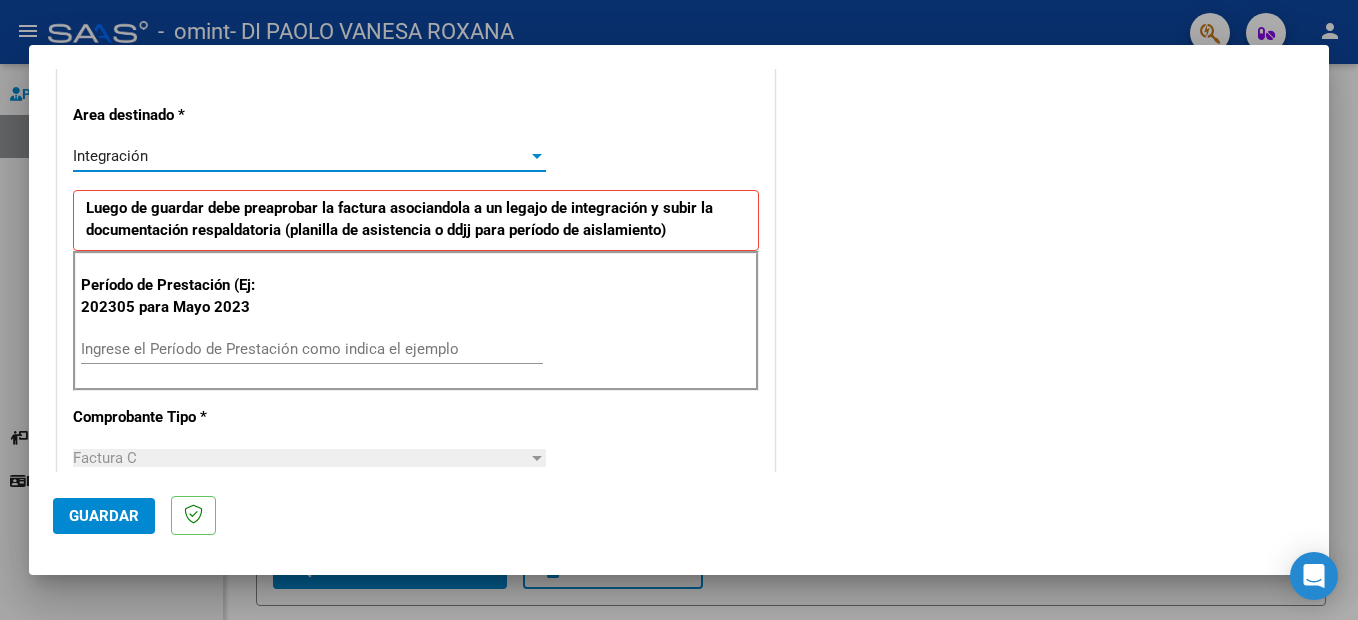 click on "Ingrese el Período de Prestación como indica el ejemplo" at bounding box center [312, 349] 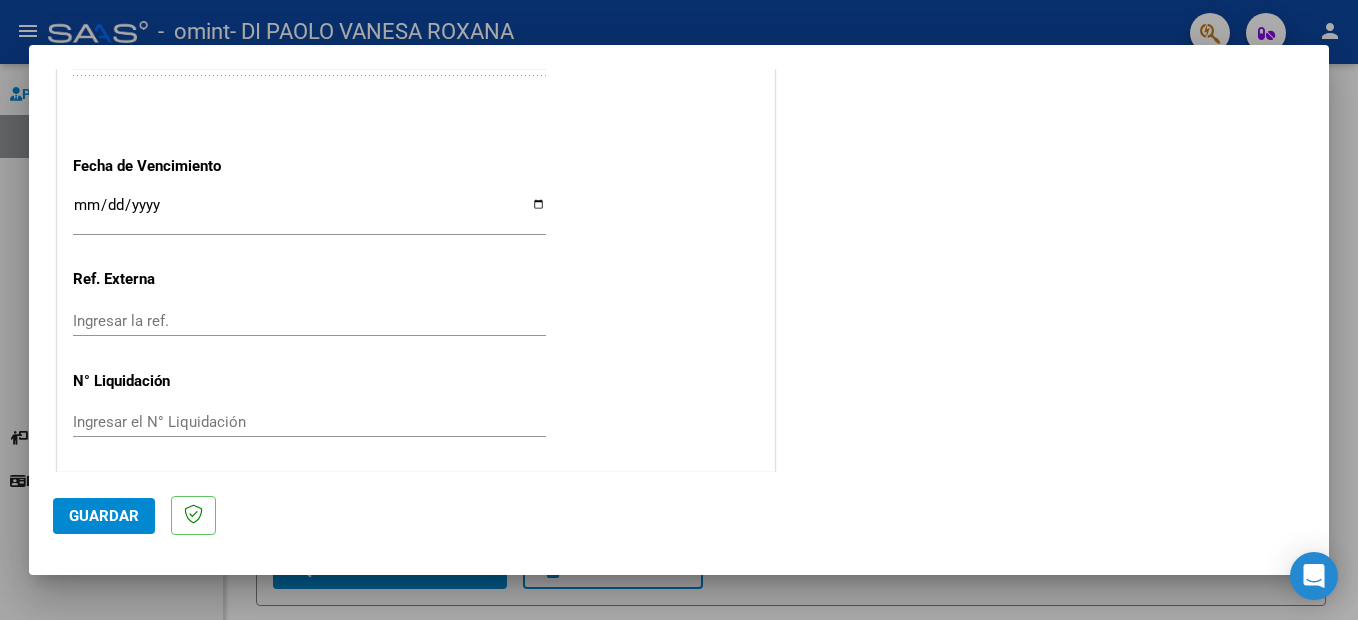 scroll, scrollTop: 1320, scrollLeft: 0, axis: vertical 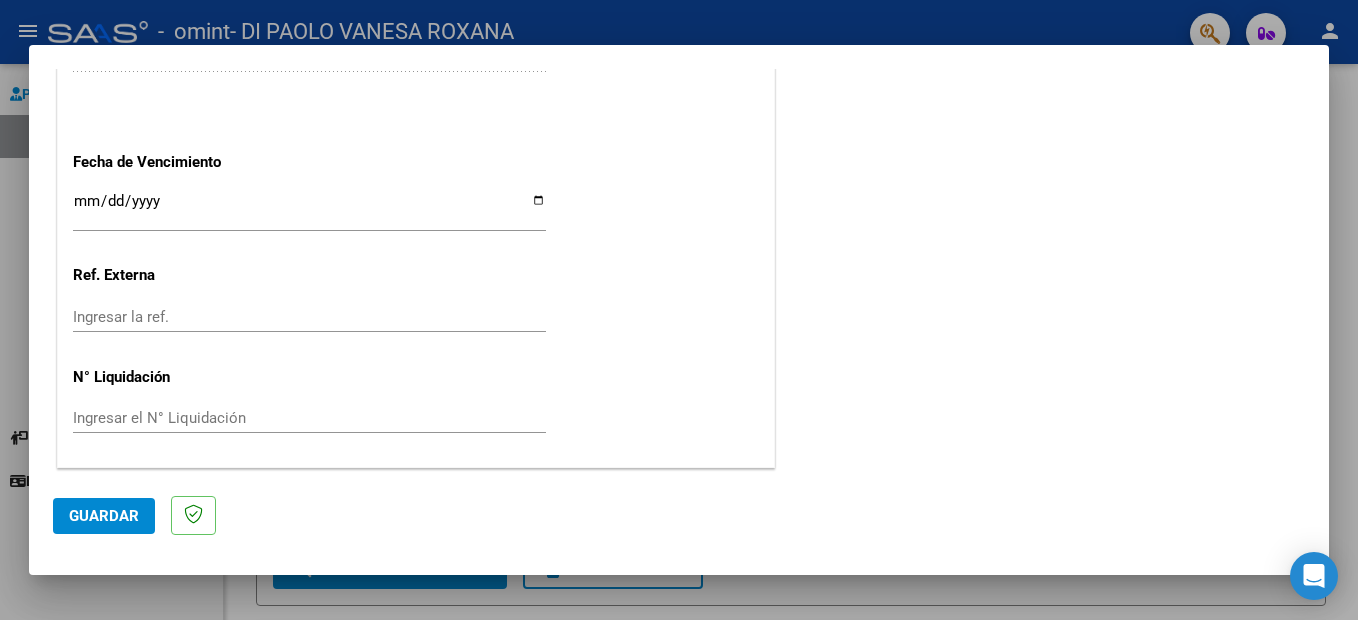 type on "202407" 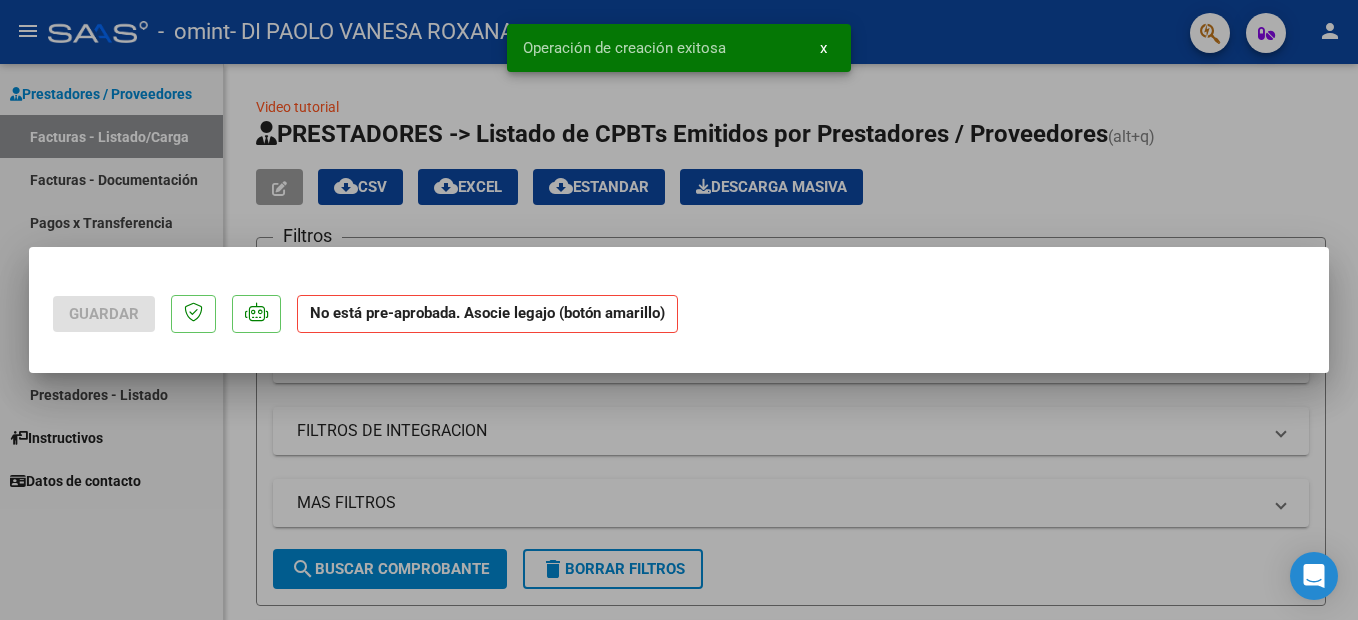 scroll, scrollTop: 0, scrollLeft: 0, axis: both 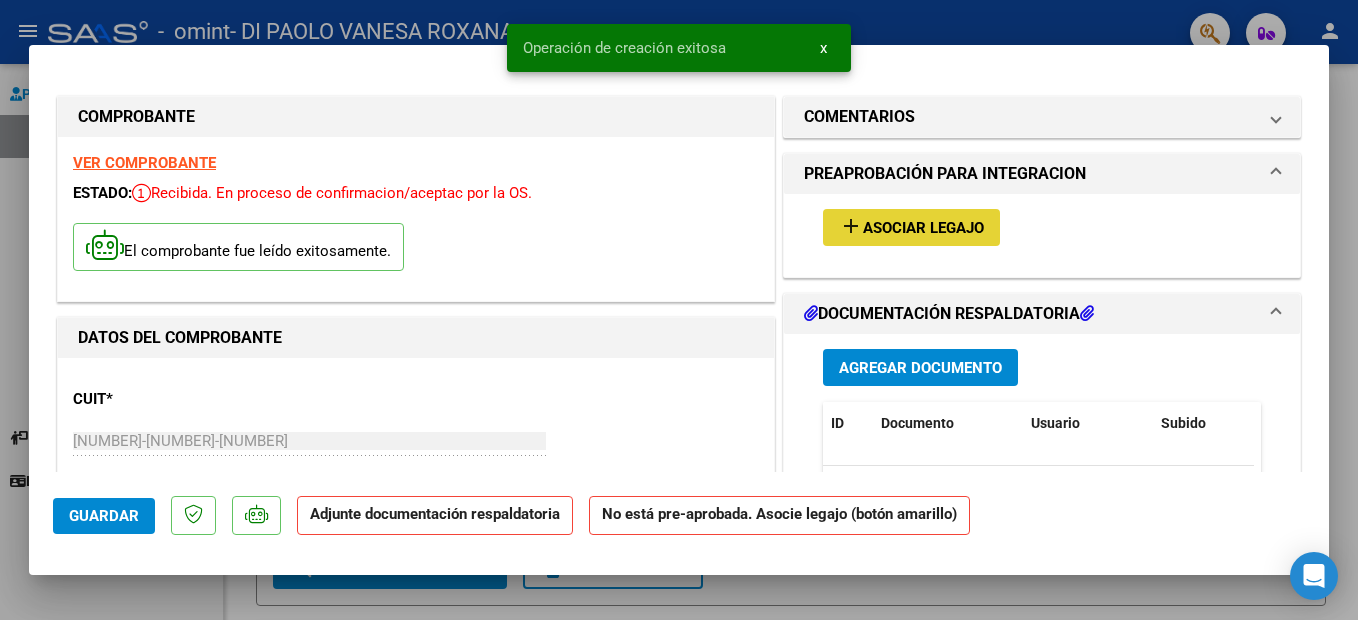 click on "Asociar Legajo" at bounding box center [923, 228] 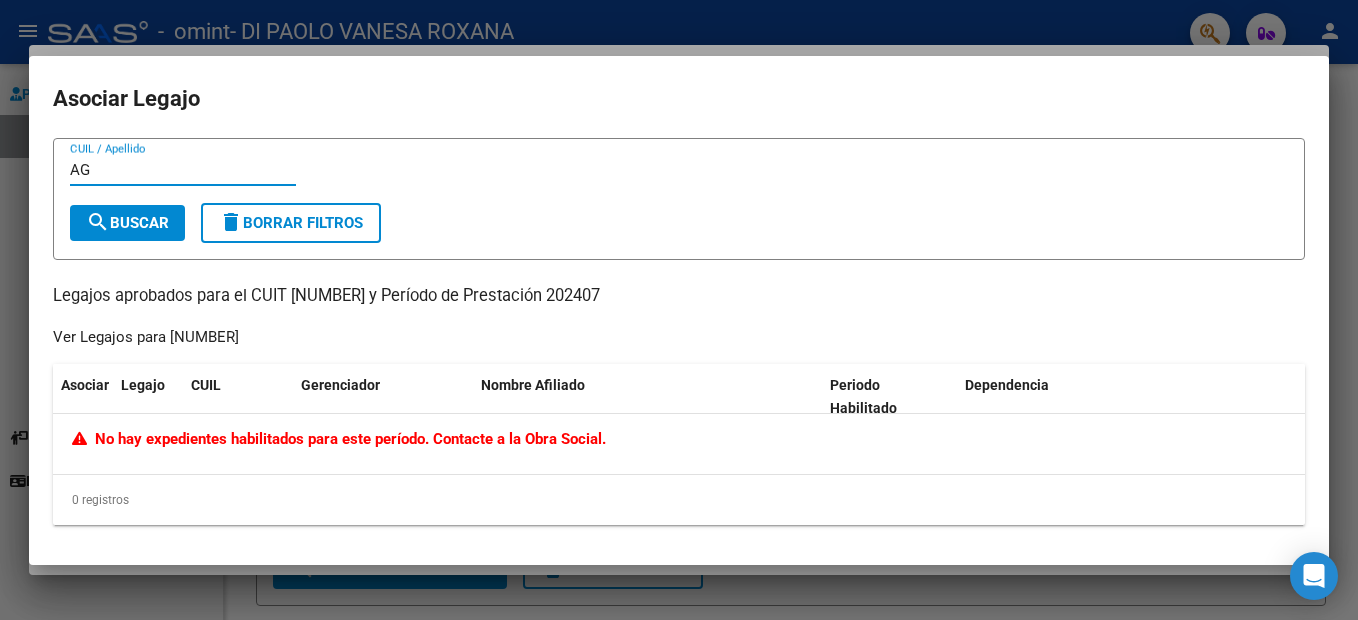 type on "A" 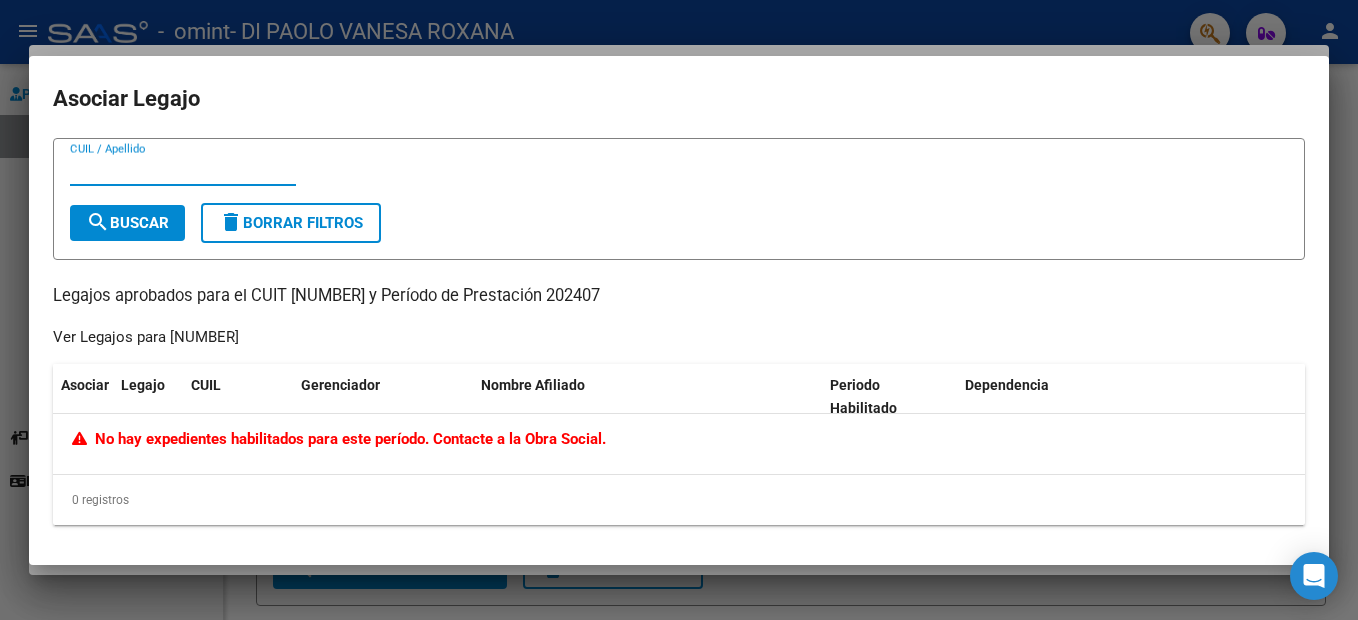 click on "CUIL / Apellido" at bounding box center (183, 170) 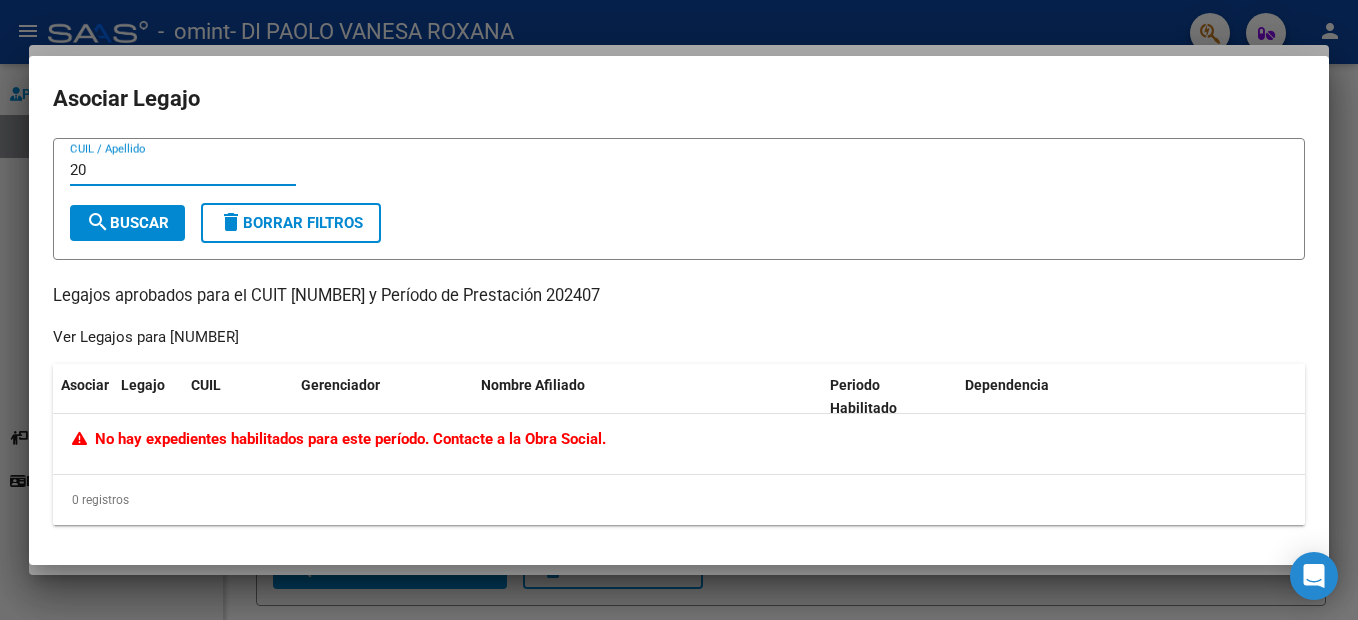 type on "2" 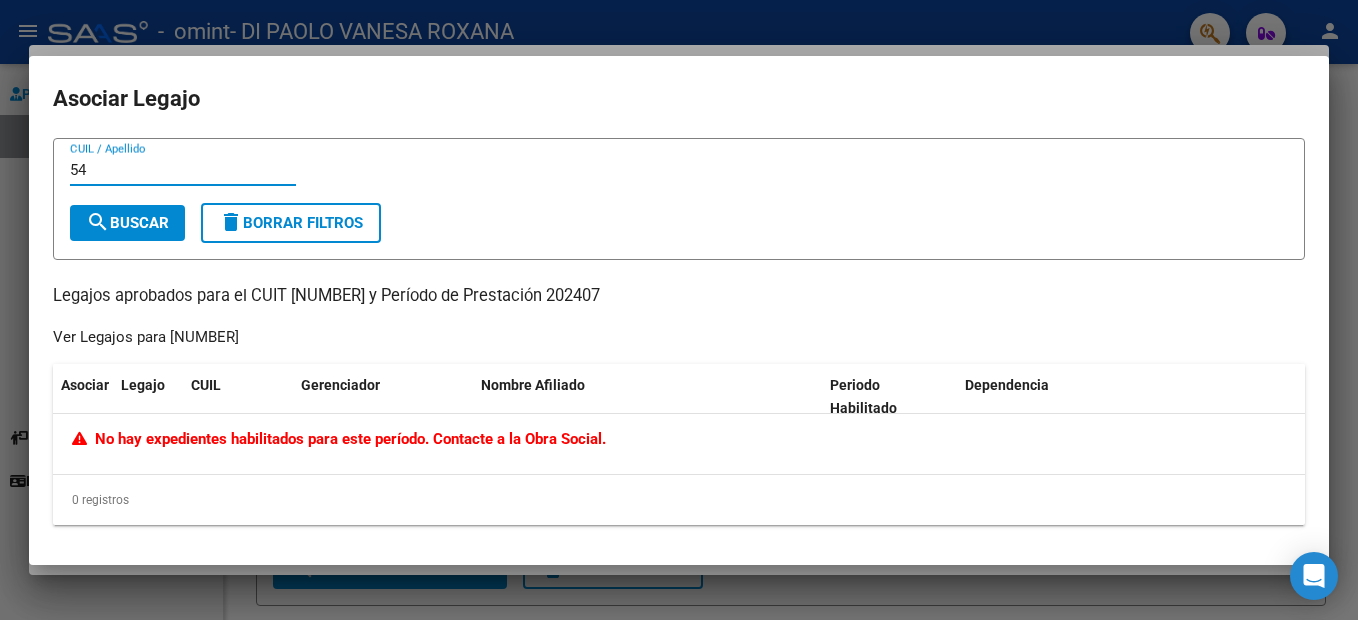 type on "5" 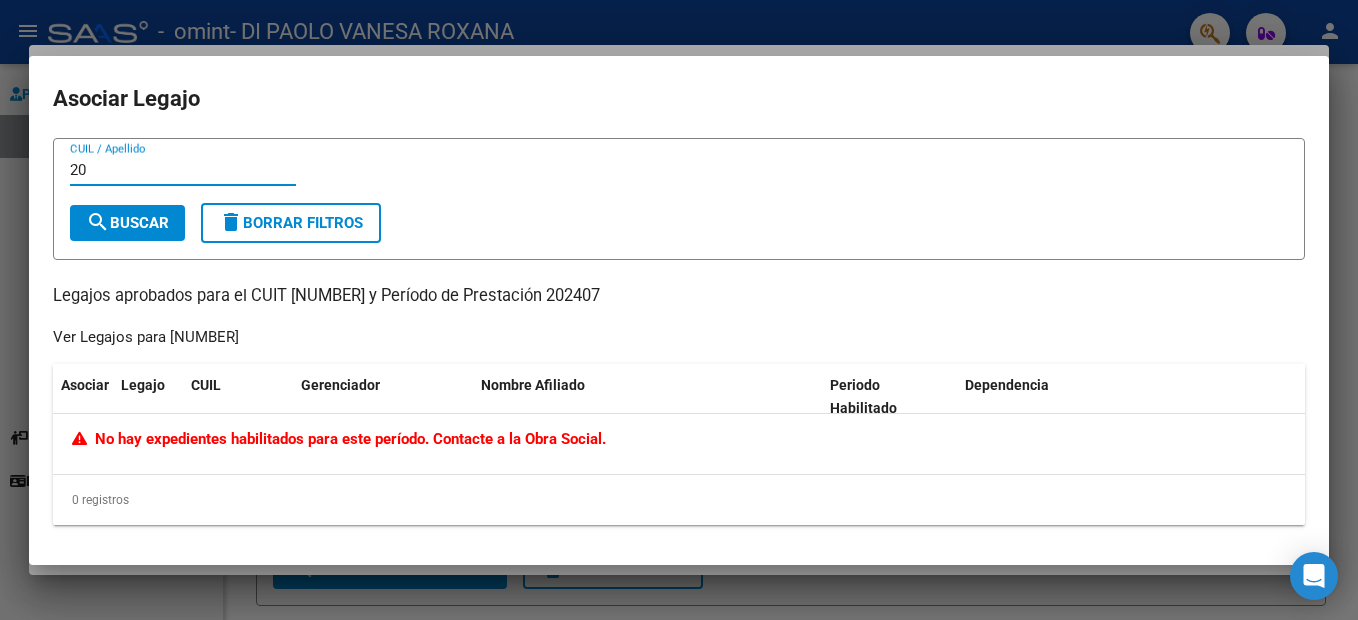 type on "2" 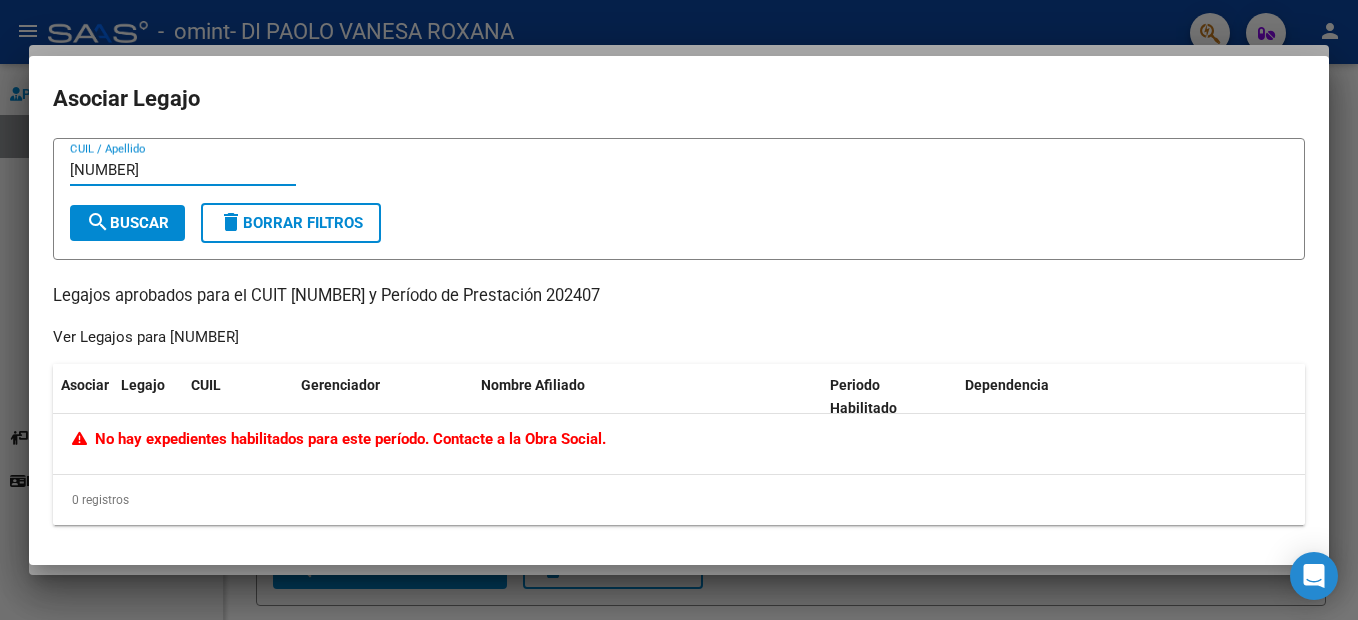 type on "[NUMBER]" 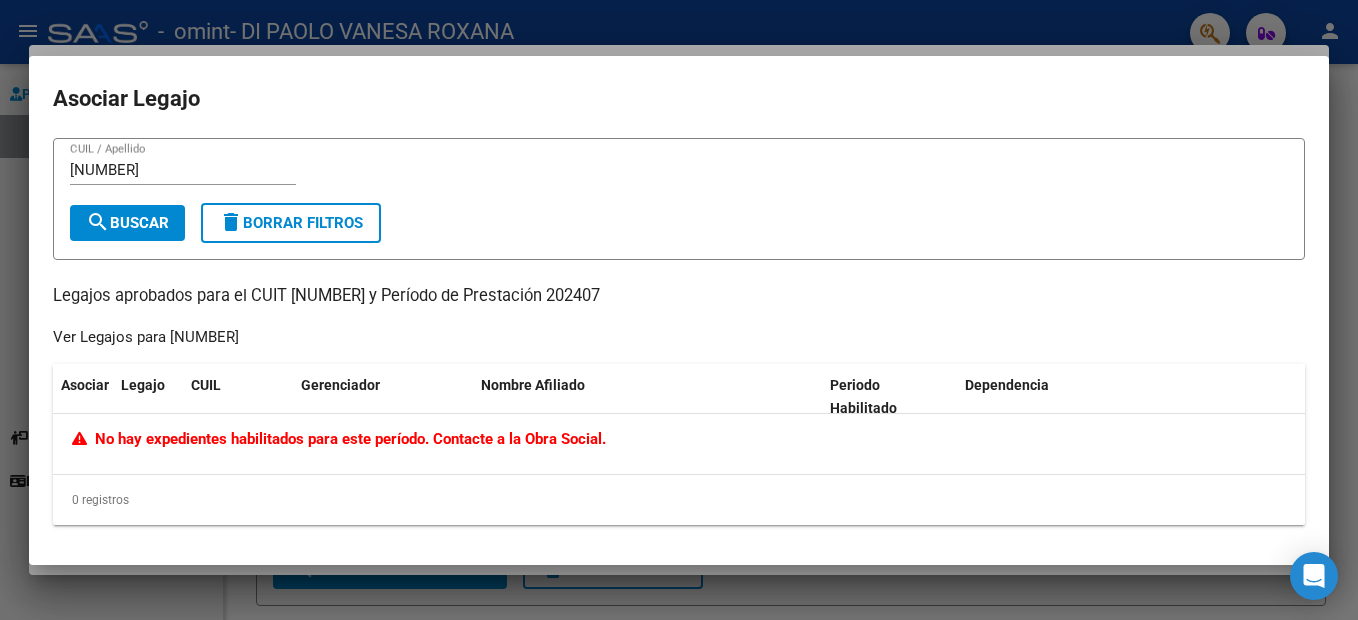 click at bounding box center (679, 310) 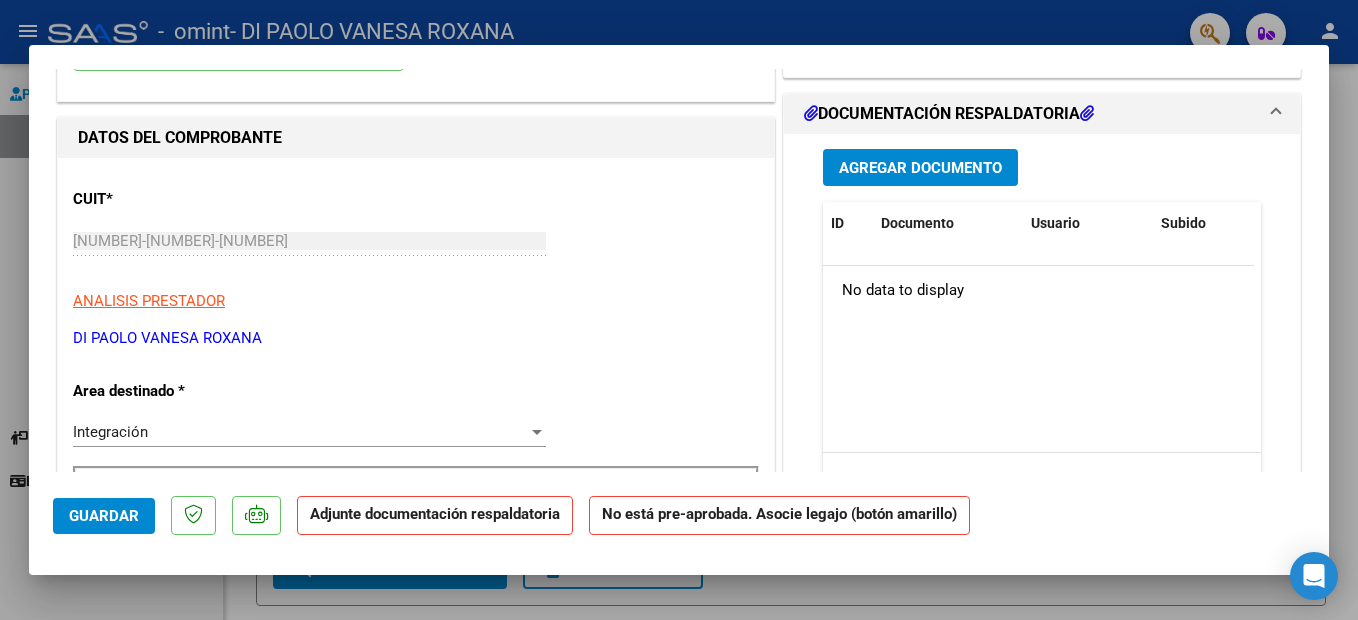scroll, scrollTop: 100, scrollLeft: 0, axis: vertical 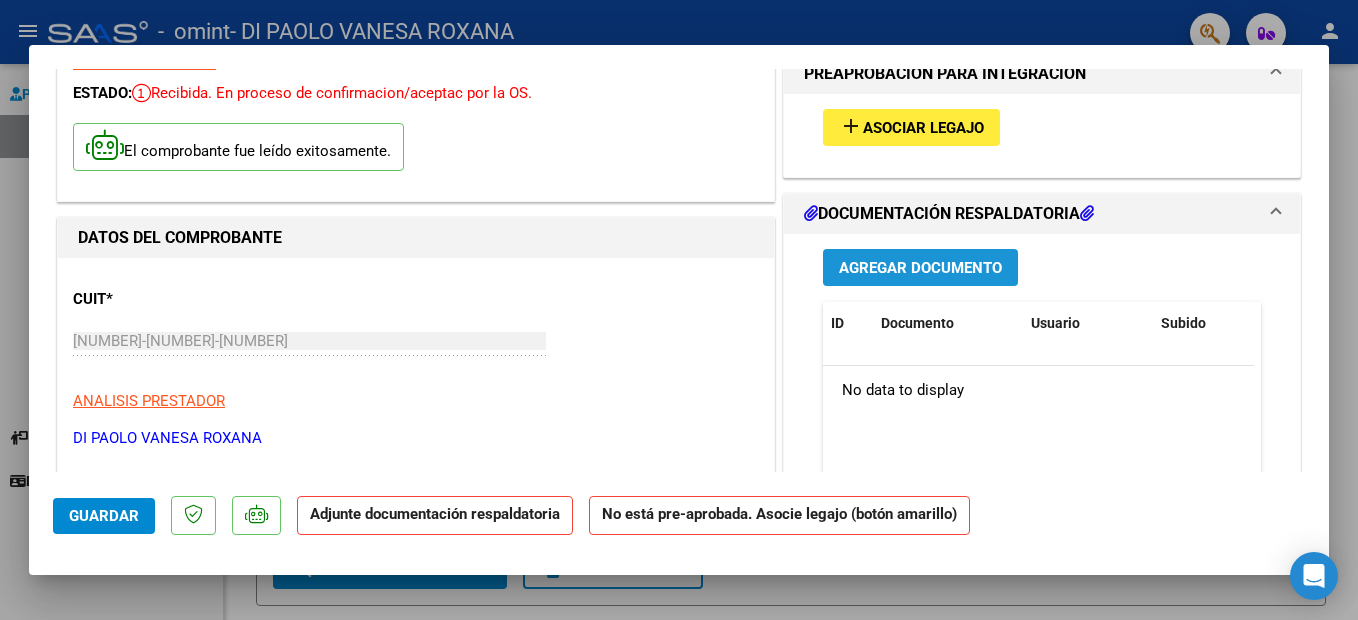 click on "Agregar Documento" at bounding box center (920, 268) 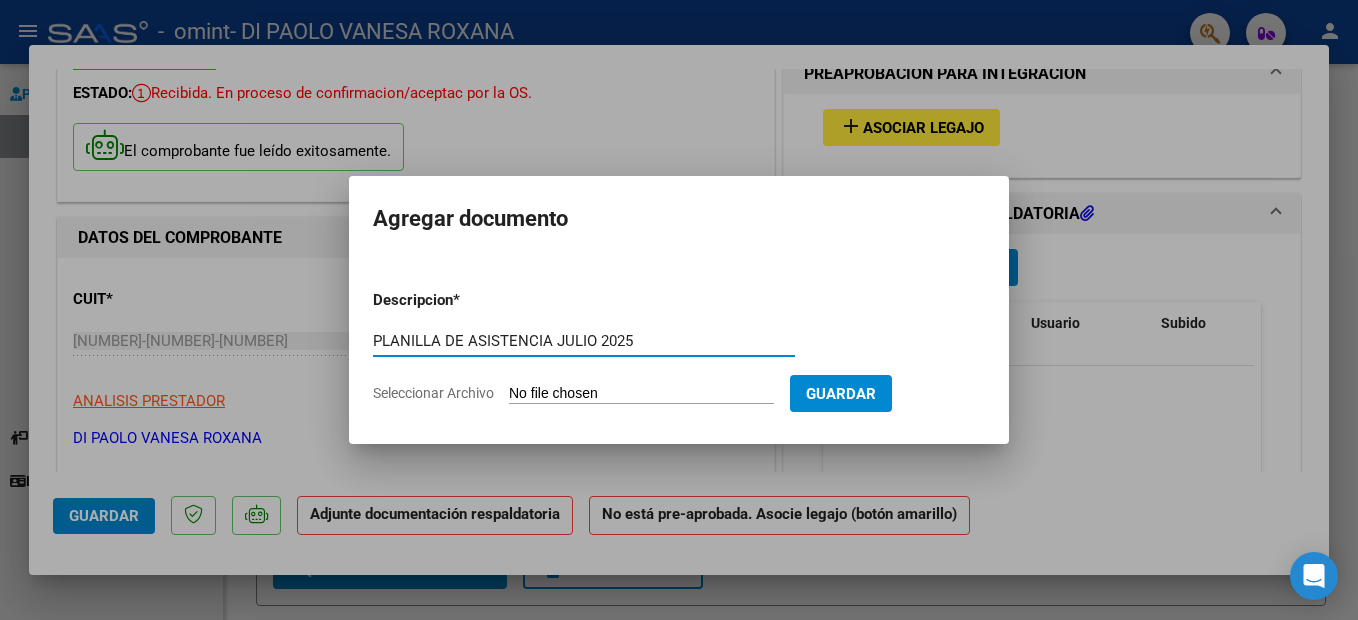 type on "PLANILLA DE ASISTENCIA JULIO 2025" 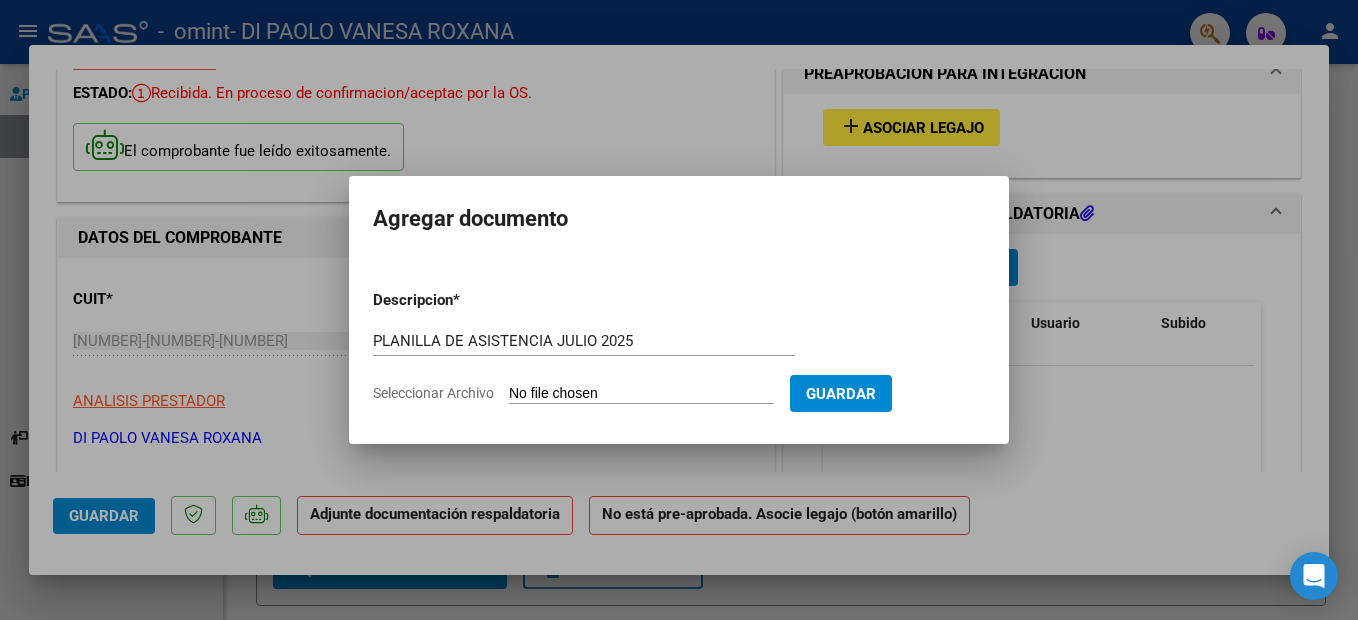 type on "C:\fakepath\Planilla de asistencia Bastian Aguirre julio [YEAR].pdf" 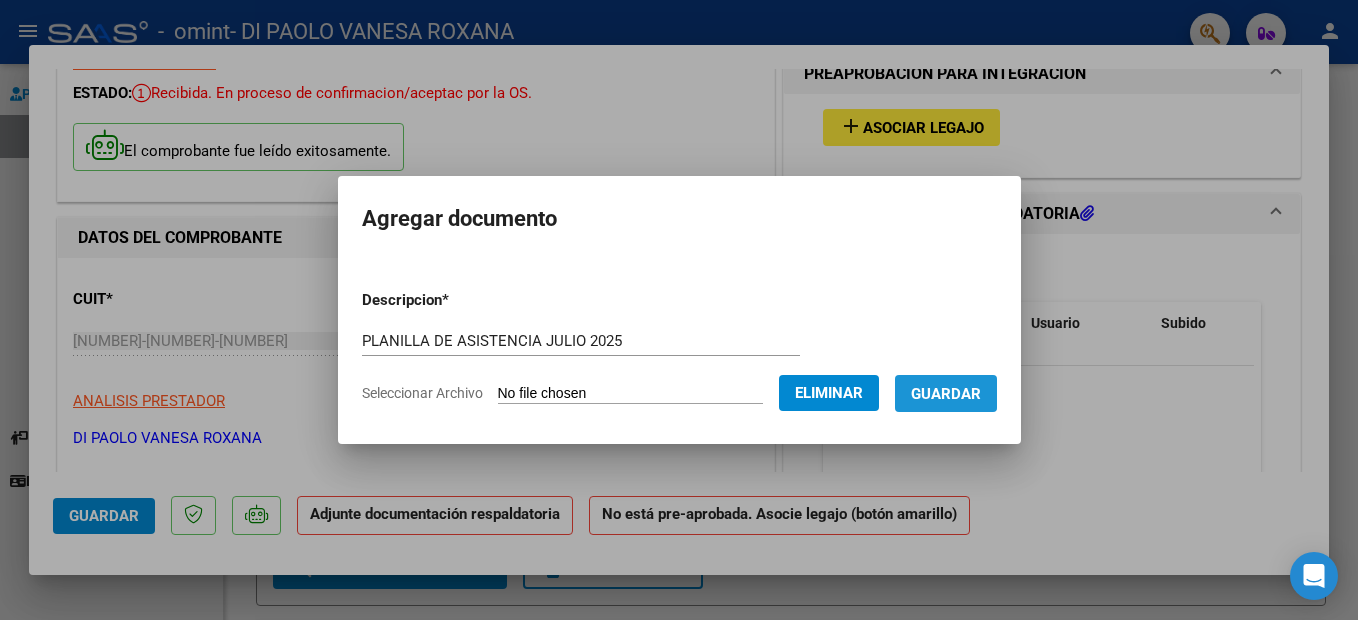 click on "Guardar" at bounding box center (946, 394) 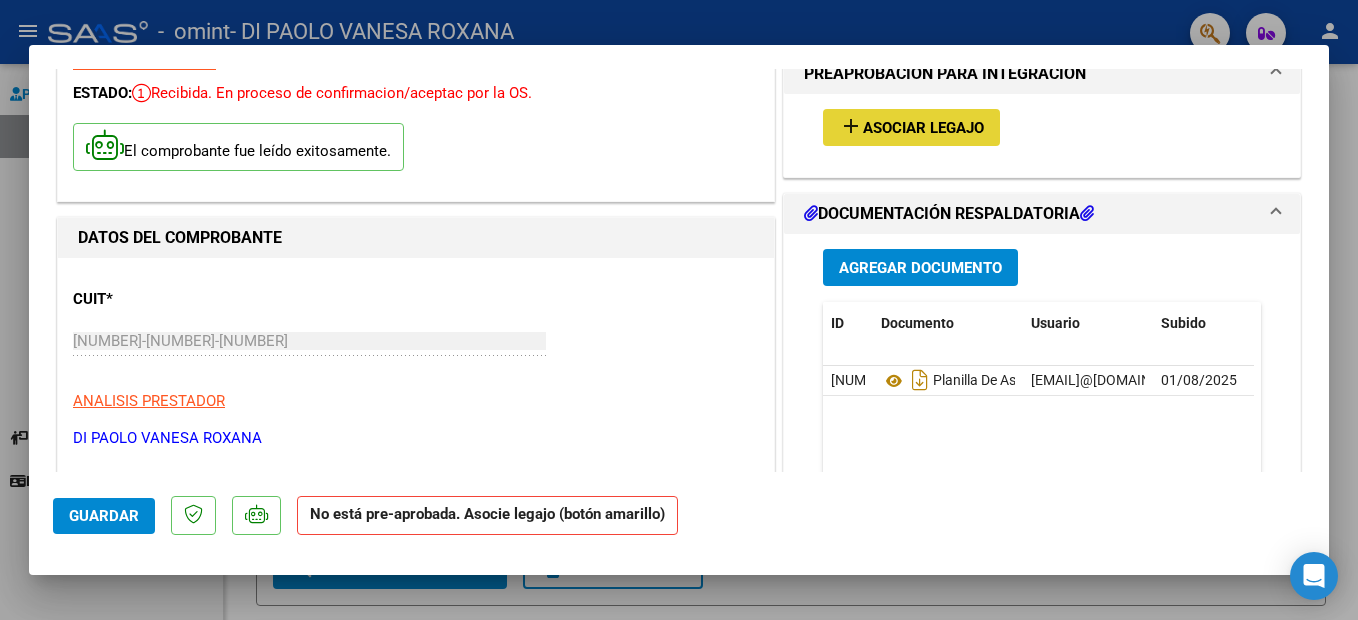 click on "Asociar Legajo" at bounding box center (923, 128) 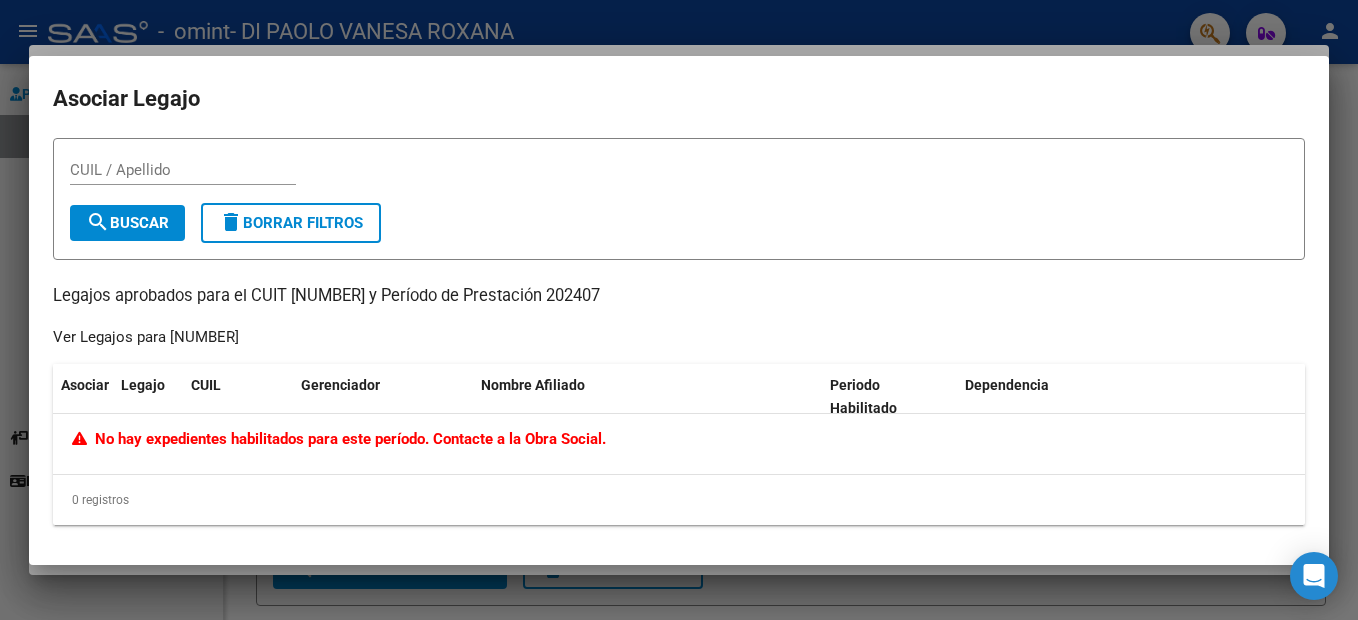 click on "No hay expedientes habilitados para este período. Contacte a la Obra Social." 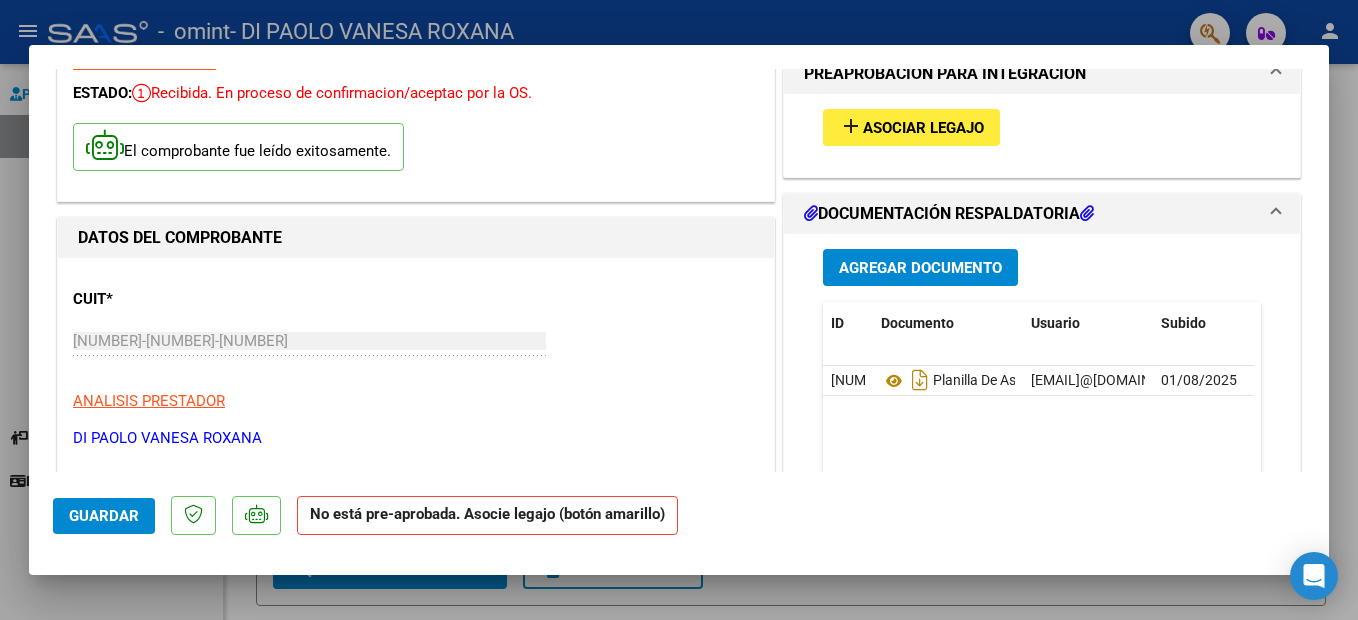 scroll, scrollTop: 600, scrollLeft: 0, axis: vertical 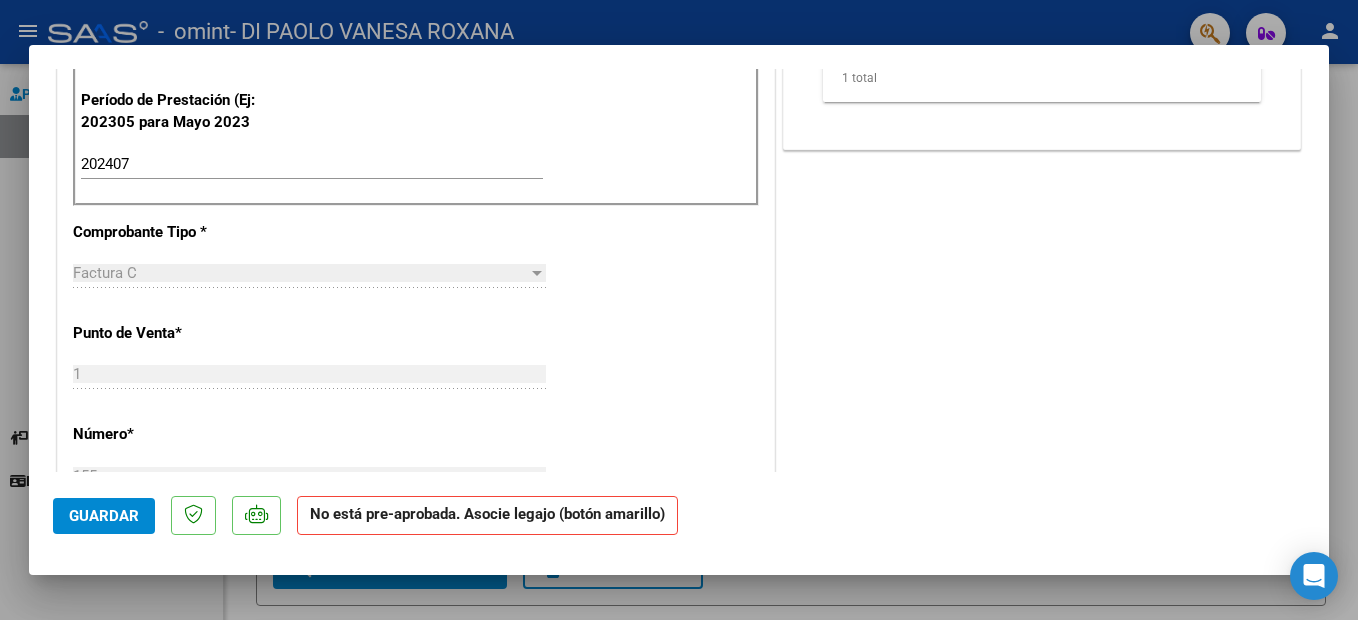 click on "Guardar" 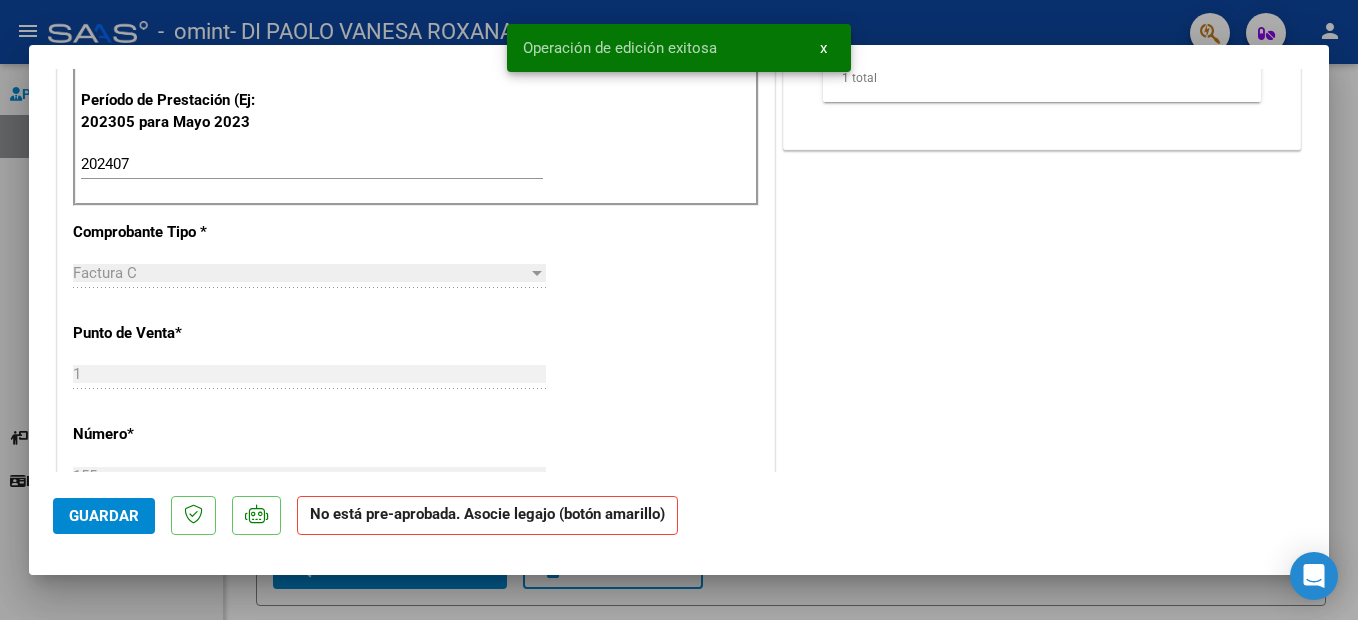 click at bounding box center [679, 310] 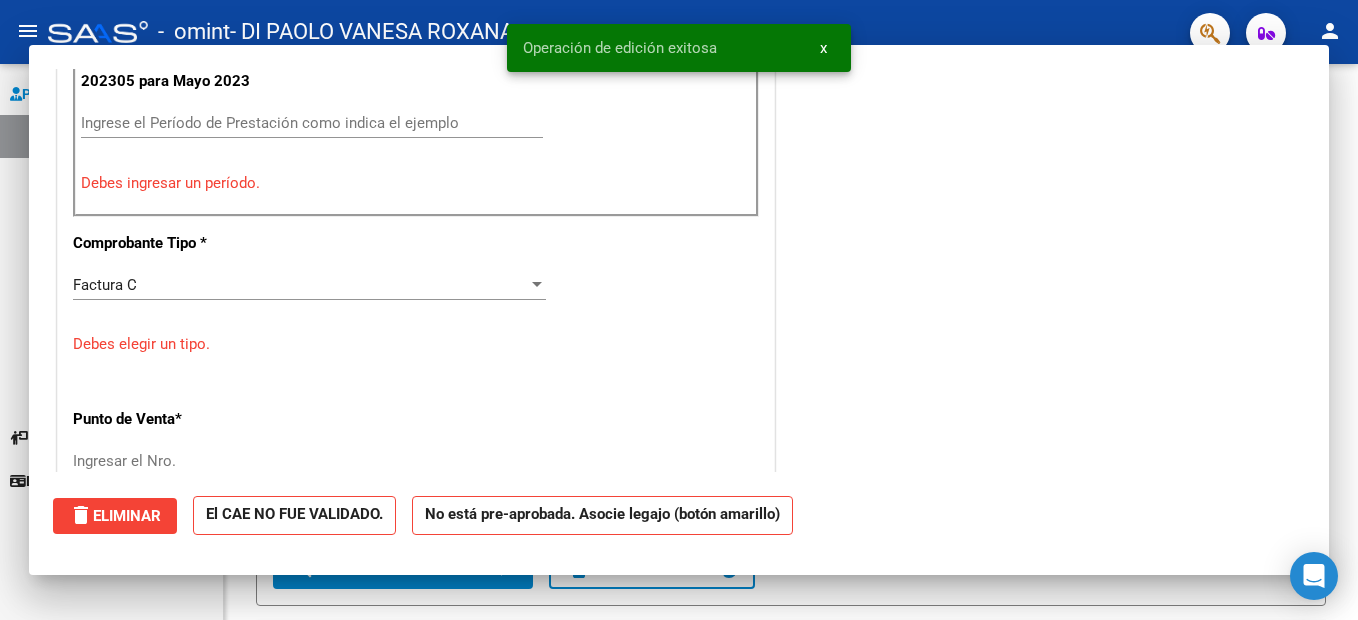 scroll, scrollTop: 559, scrollLeft: 0, axis: vertical 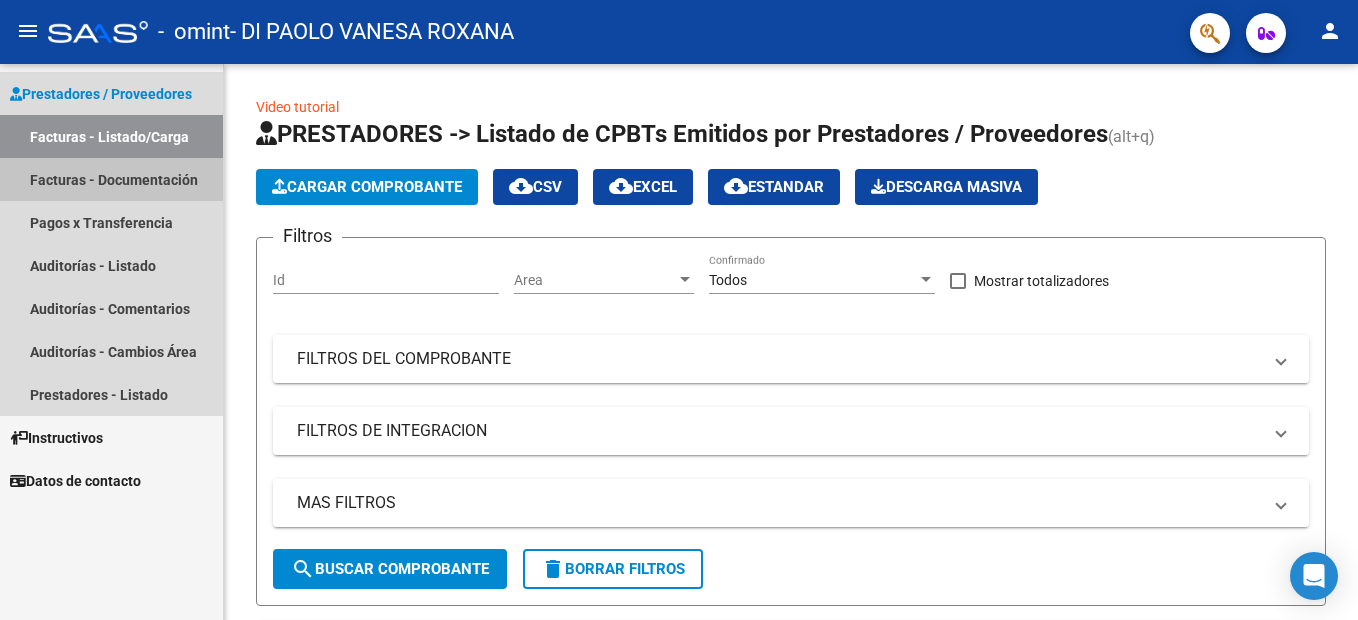 click on "Facturas - Documentación" at bounding box center (111, 179) 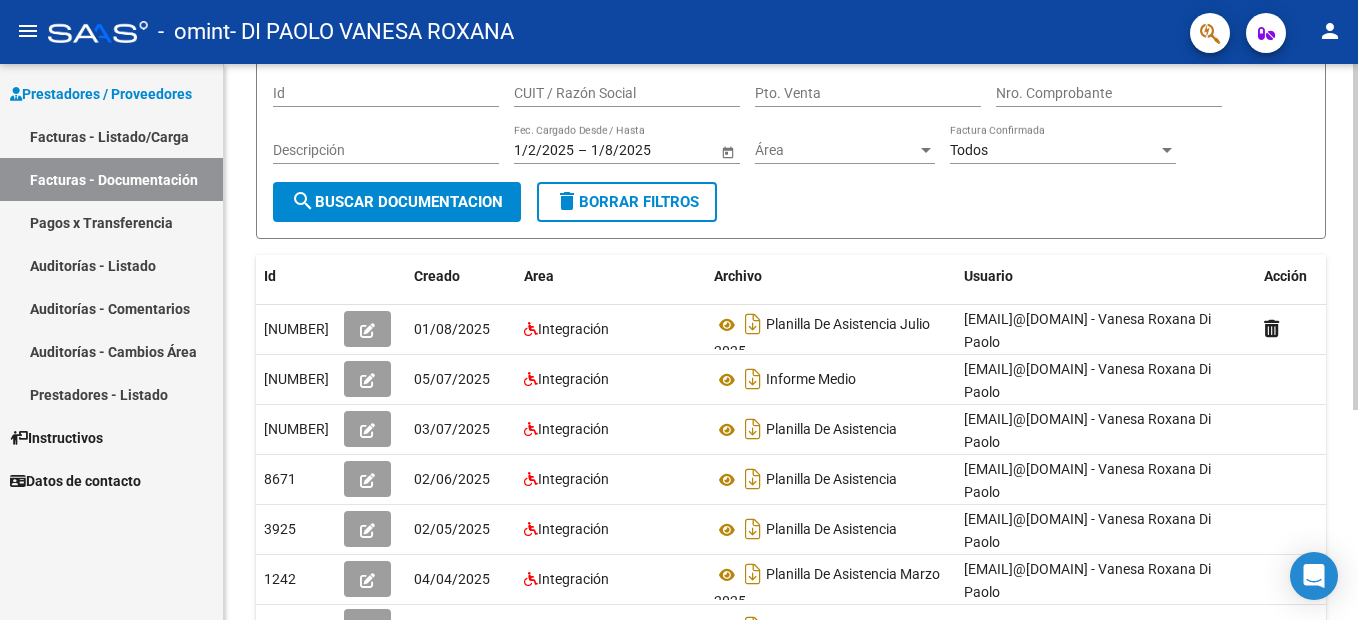 scroll, scrollTop: 300, scrollLeft: 0, axis: vertical 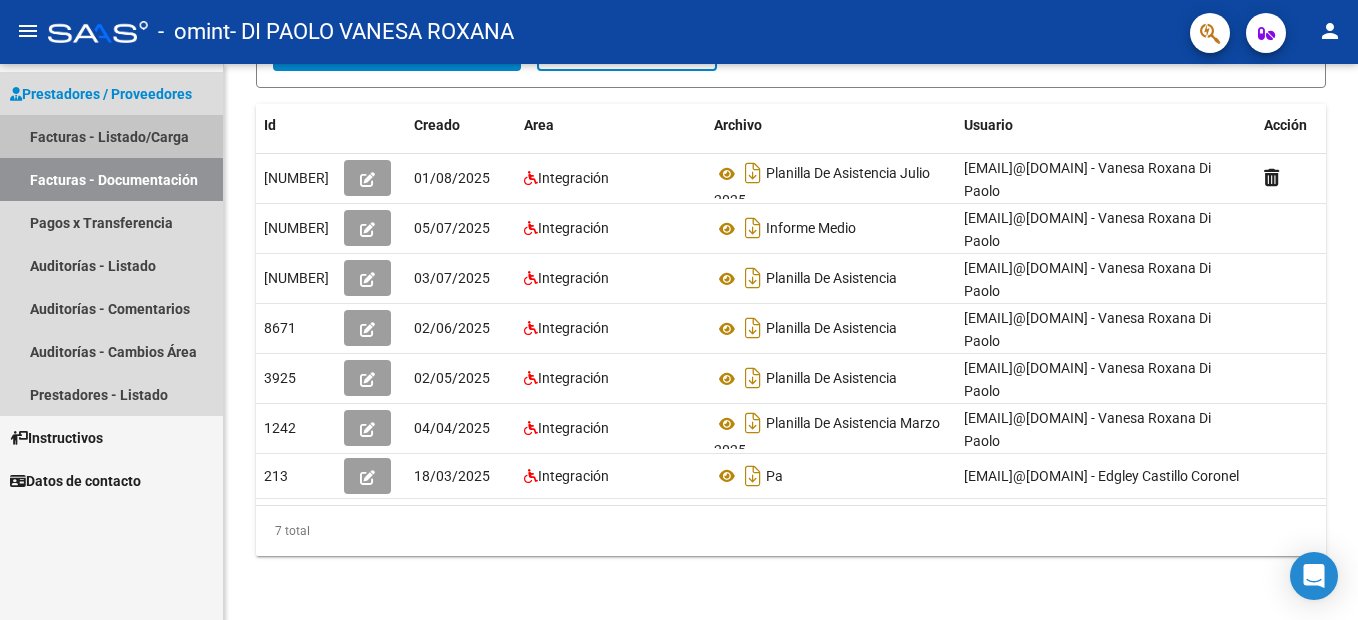 click on "Facturas - Listado/Carga" at bounding box center (111, 136) 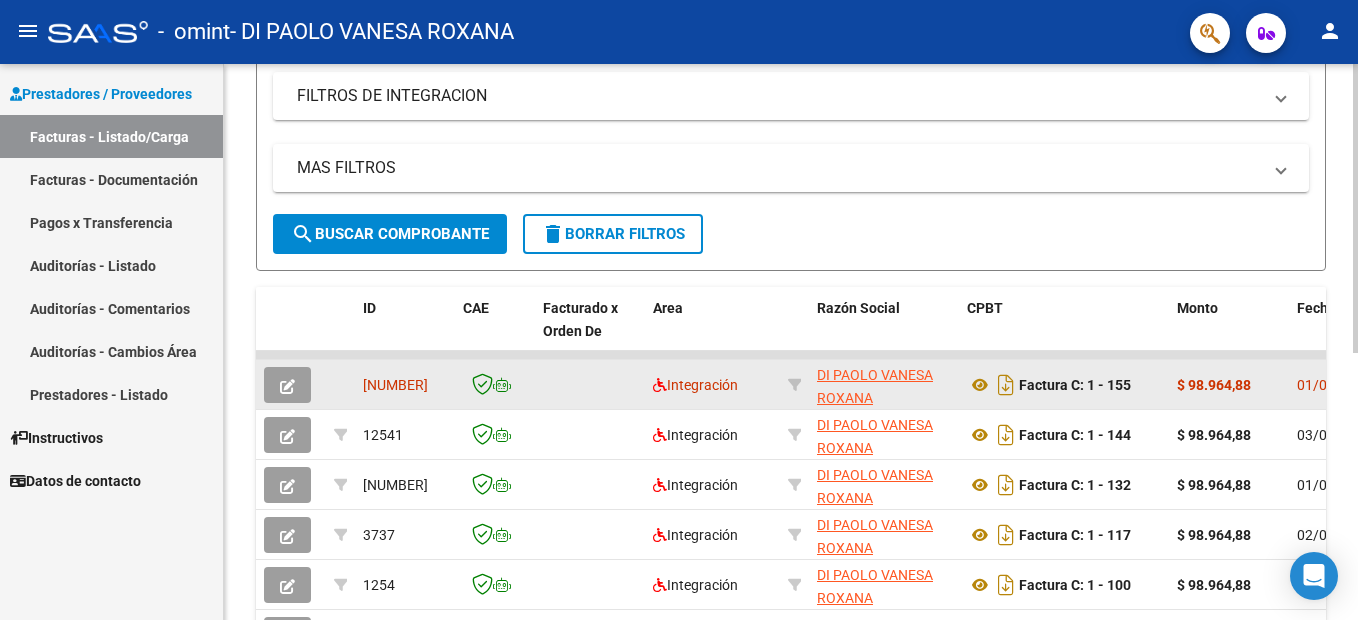 scroll, scrollTop: 500, scrollLeft: 0, axis: vertical 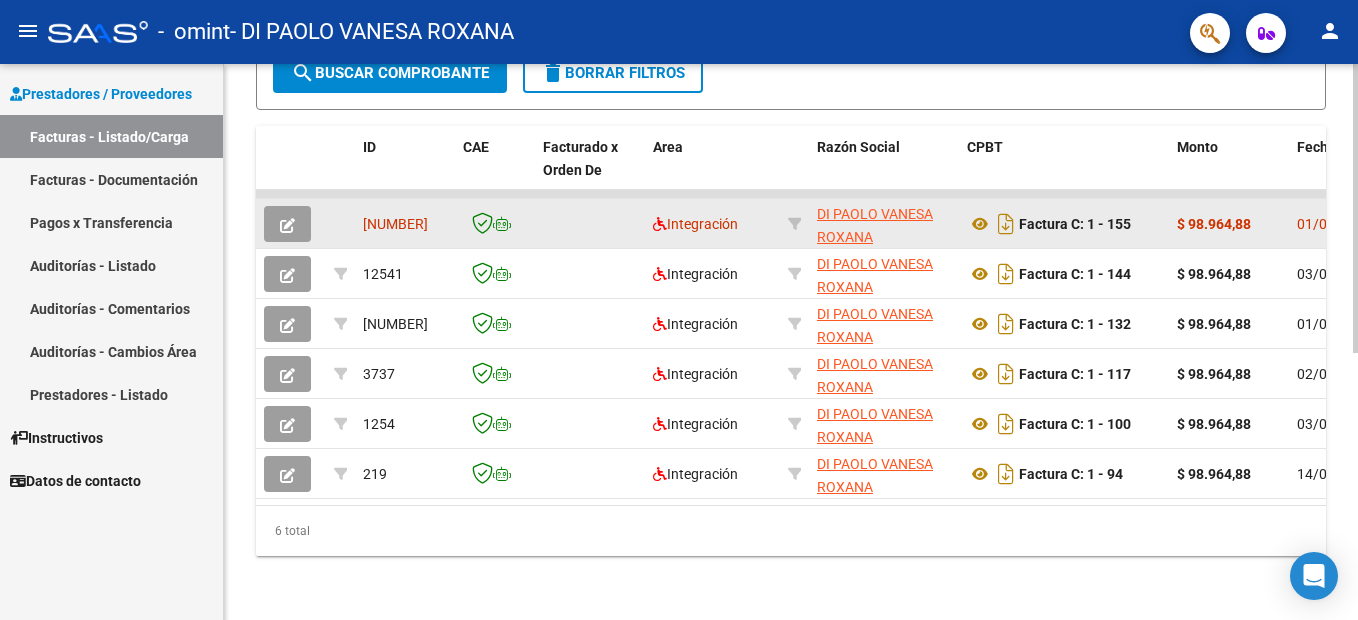 click 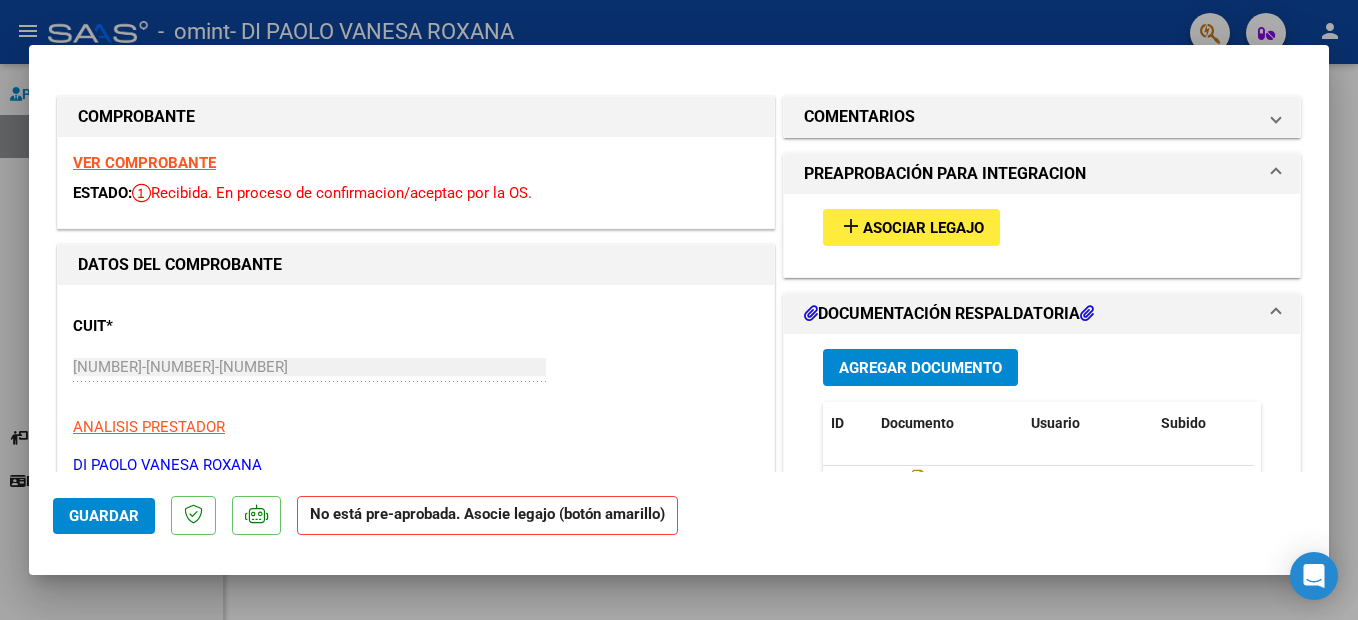 click on "Asociar Legajo" at bounding box center (923, 228) 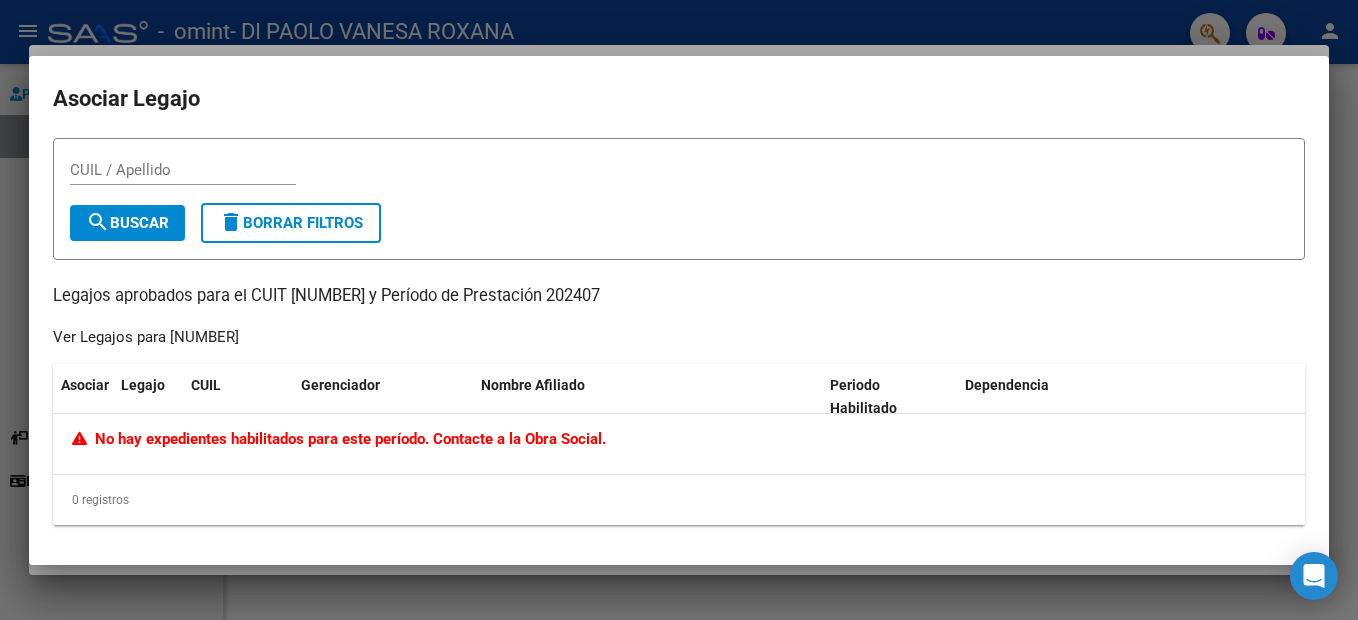 drag, startPoint x: 627, startPoint y: 439, endPoint x: 98, endPoint y: 438, distance: 529.0009 